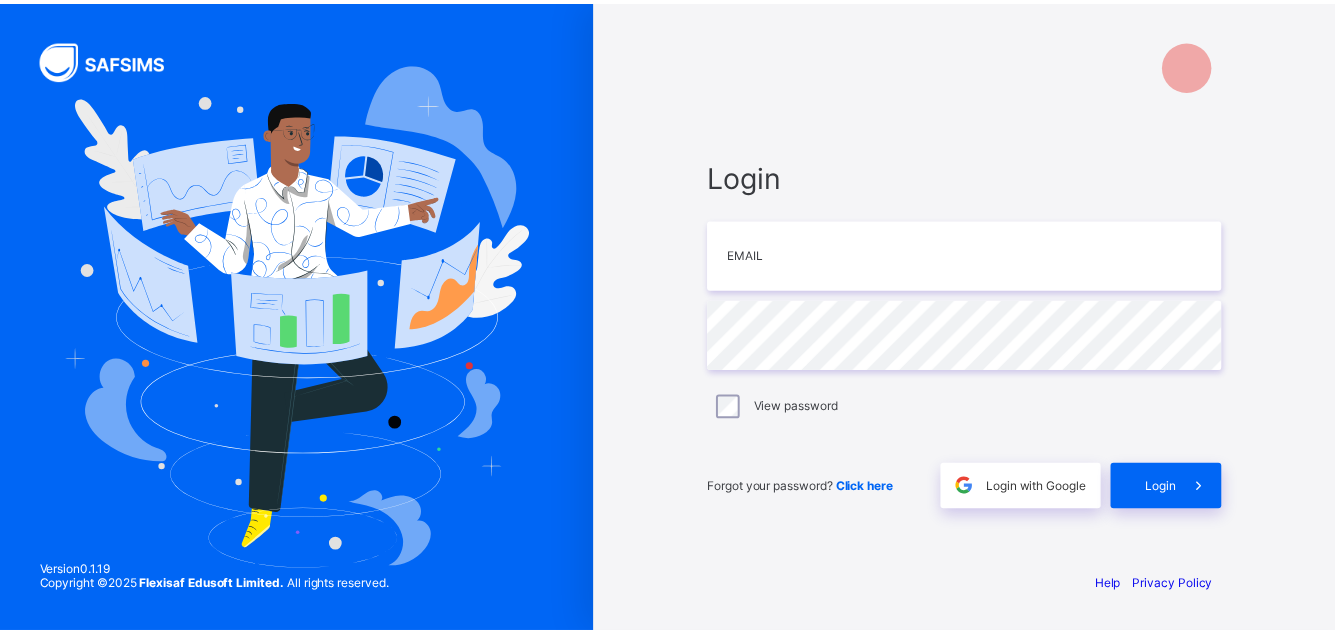 scroll, scrollTop: 0, scrollLeft: 0, axis: both 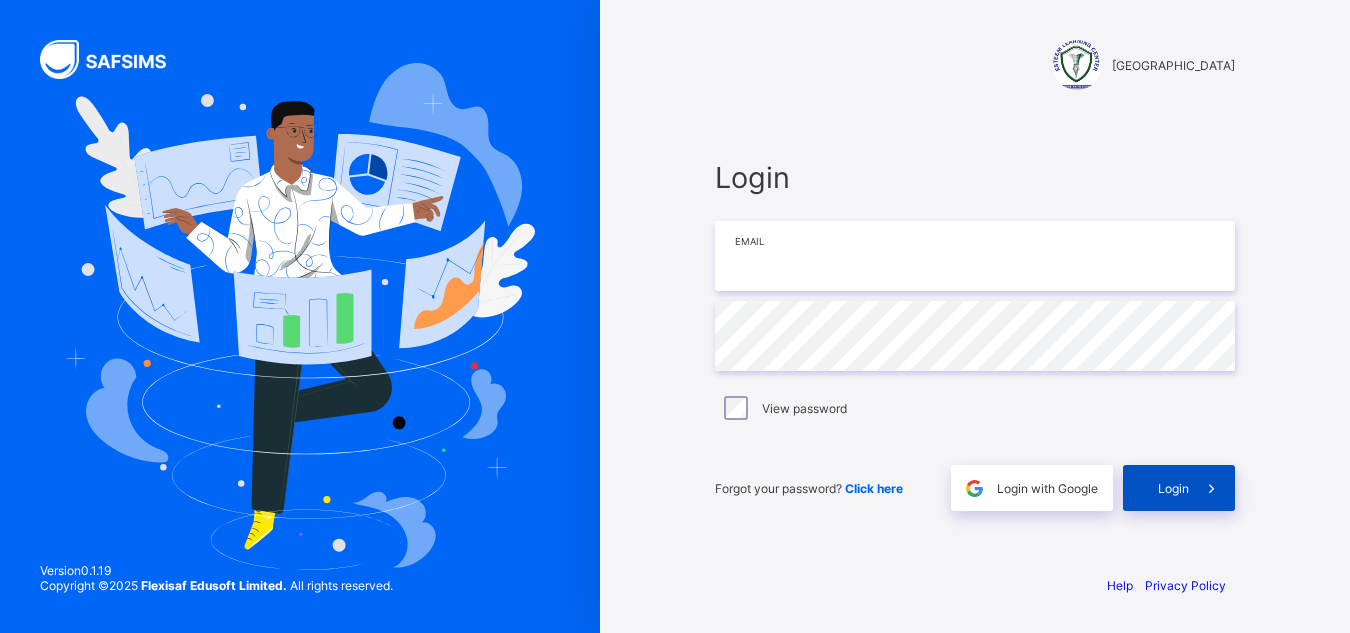 type on "**********" 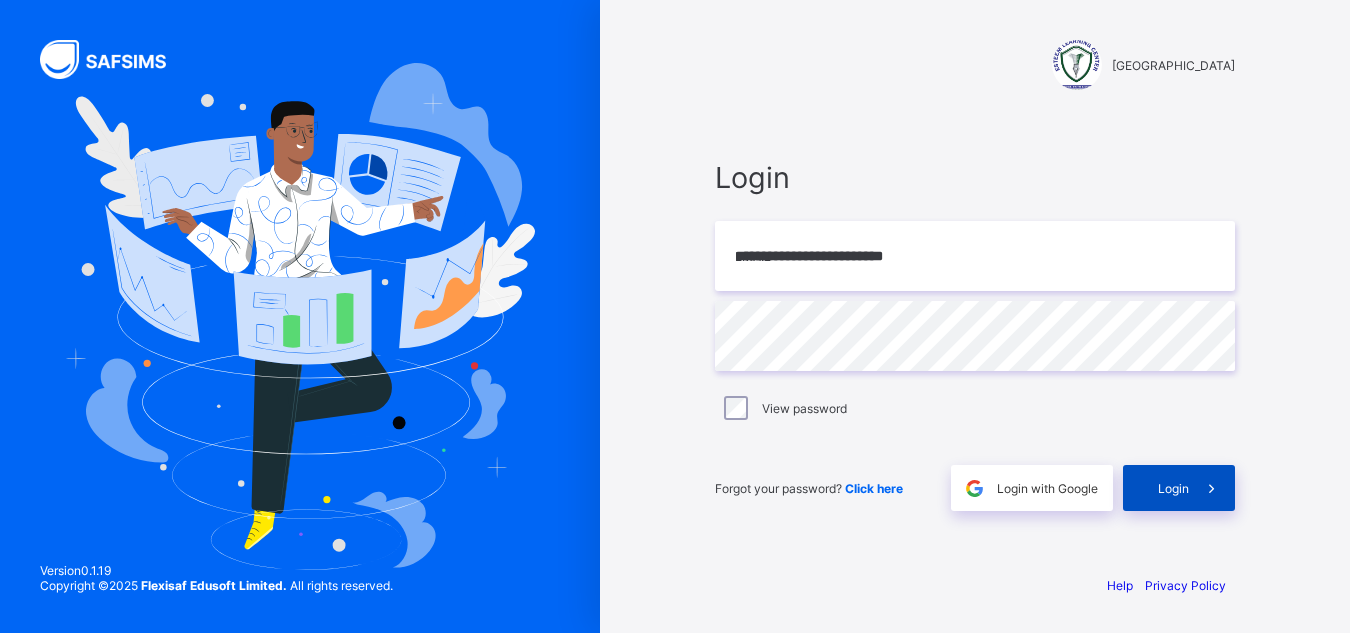 click on "Login" at bounding box center [1179, 488] 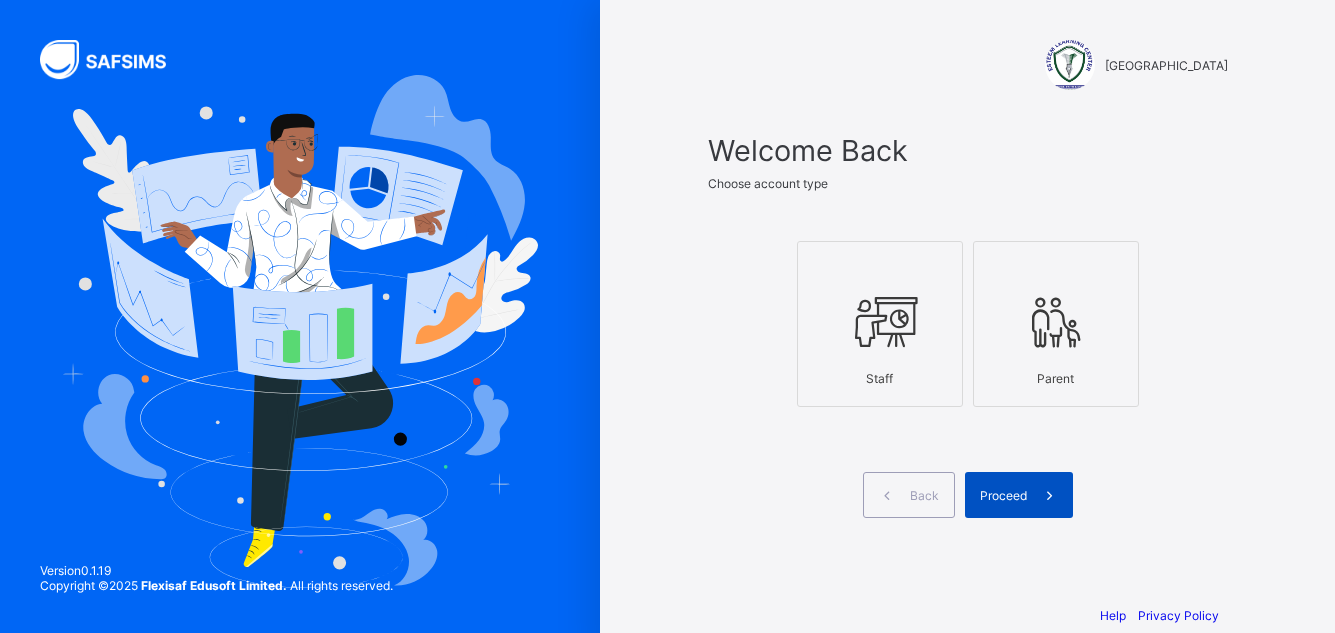 click at bounding box center (880, 322) 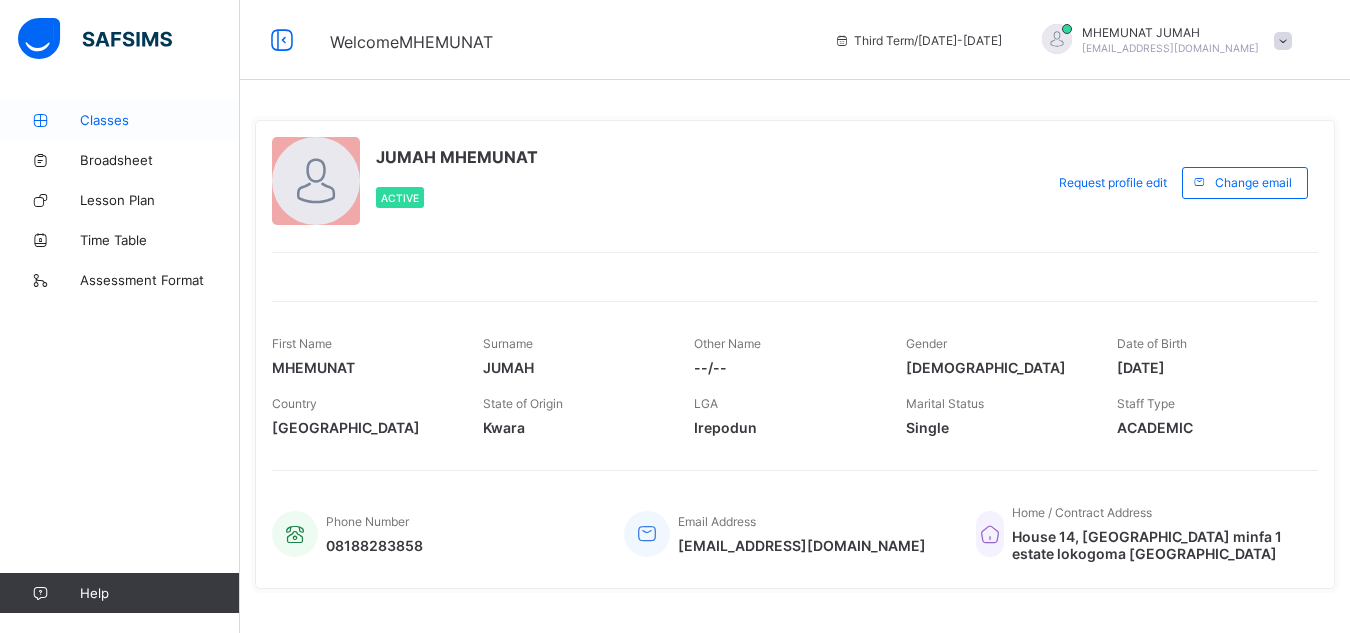 click on "Classes" at bounding box center (160, 120) 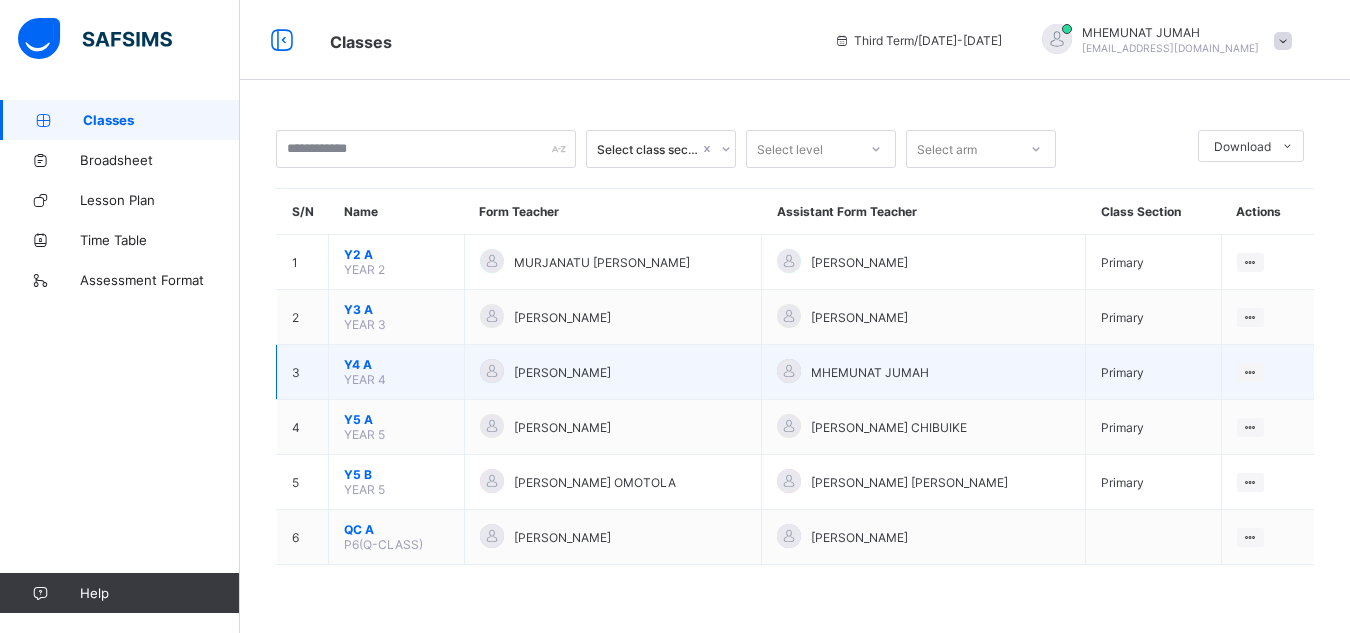 click on "View Class" at bounding box center [1267, 372] 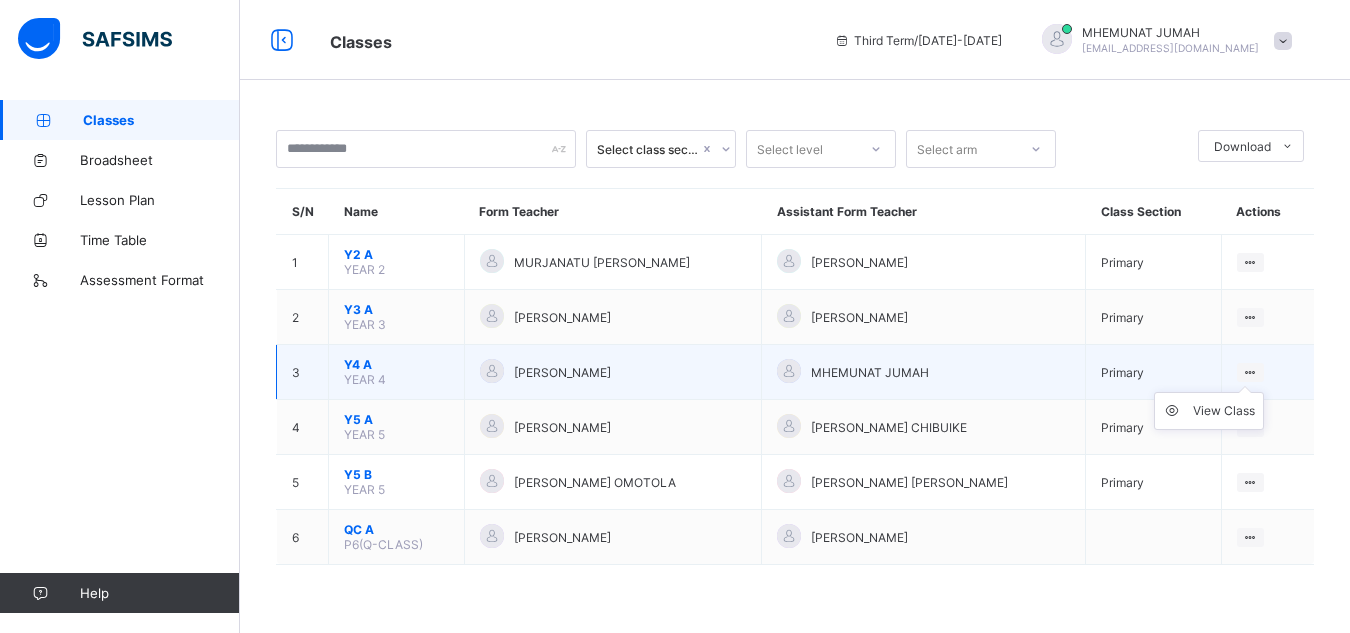click at bounding box center [1250, 372] 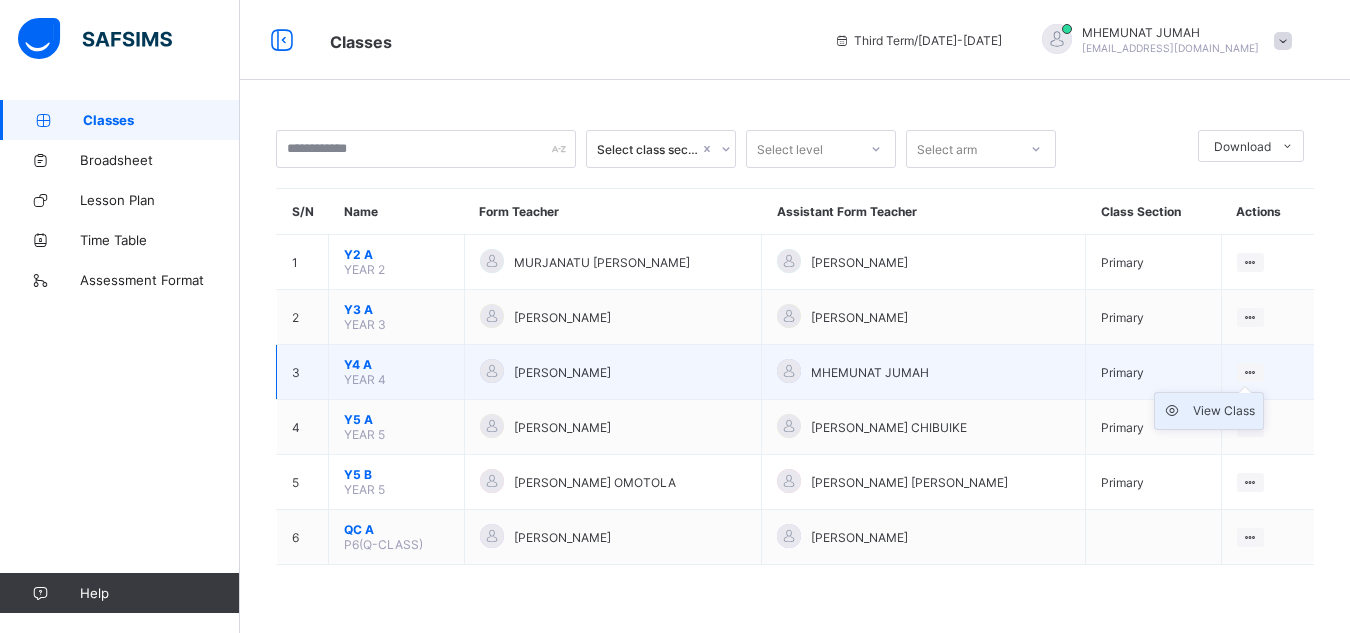 click on "View Class" at bounding box center [1224, 411] 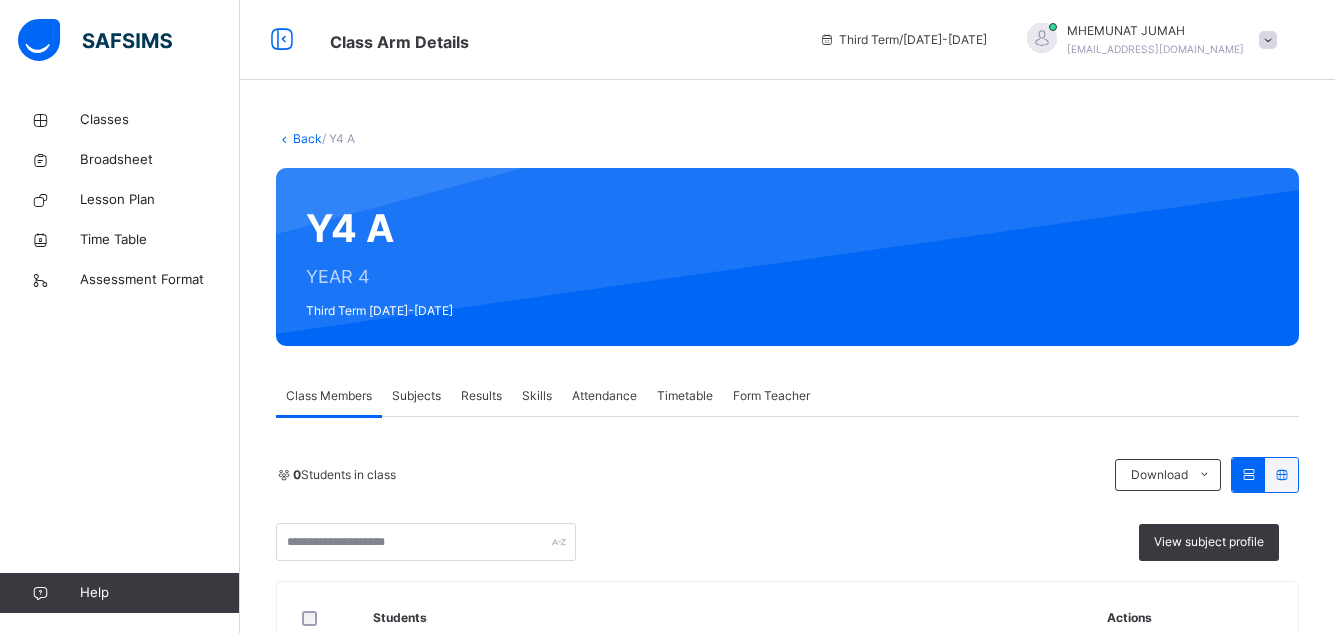 click on "Subjects" at bounding box center (416, 396) 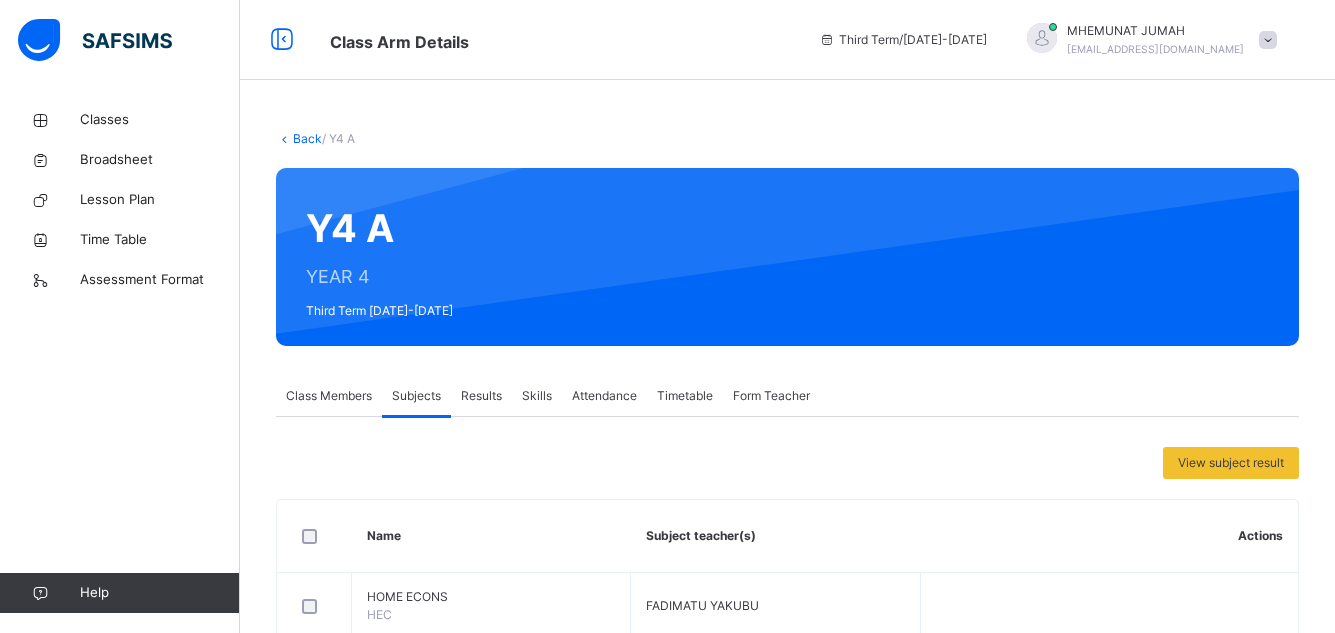 click on "Back  / Y4 A Y4 A YEAR 4 Third Term [DATE]-[DATE] Class Members Subjects Results Skills Attendance Timetable Form Teacher Subjects More Options   0  Students in class Download Pdf Report Excel Report View subject profile ESTEEM LEARNING CENTER  Date: [DATE] 10:22:47 pm Class Members Class:  Y4 A Total no. of Students:  0 Term:  Third Term Session:  [DATE]-[DATE] S/NO Admission No. Last Name First Name Other Name 1 EL/2024/1248 [PERSON_NAME] 2 0268 [PERSON_NAME] 3 EL/3022 [PERSON_NAME] 4 EL/3023 [PERSON_NAME] 5 EL/2024P11 [PERSON_NAME] 6 EL/3021 [PERSON_NAME] [PERSON_NAME] 7 0328 GARBA ANAS MAILAFIYA 8 2022/0433 [PERSON_NAME] 9 0248 [PERSON_NAME] 10 EL/3025 [PERSON_NAME] 11 3044 [PERSON_NAME] 12 EL/2024/1249 [PERSON_NAME] 13 ELC/2025/P/007 [PERSON_NAME] 14 3047 [PERSON_NAME] 15 0238 [PERSON_NAME] 16 P0188 [PERSON_NAME] 17 2022/0436 [PERSON_NAME] 18 2022/0435 UZAIRU [PERSON_NAME] 19 0250 [PERSON_NAME] Students 0268" at bounding box center (787, 830) 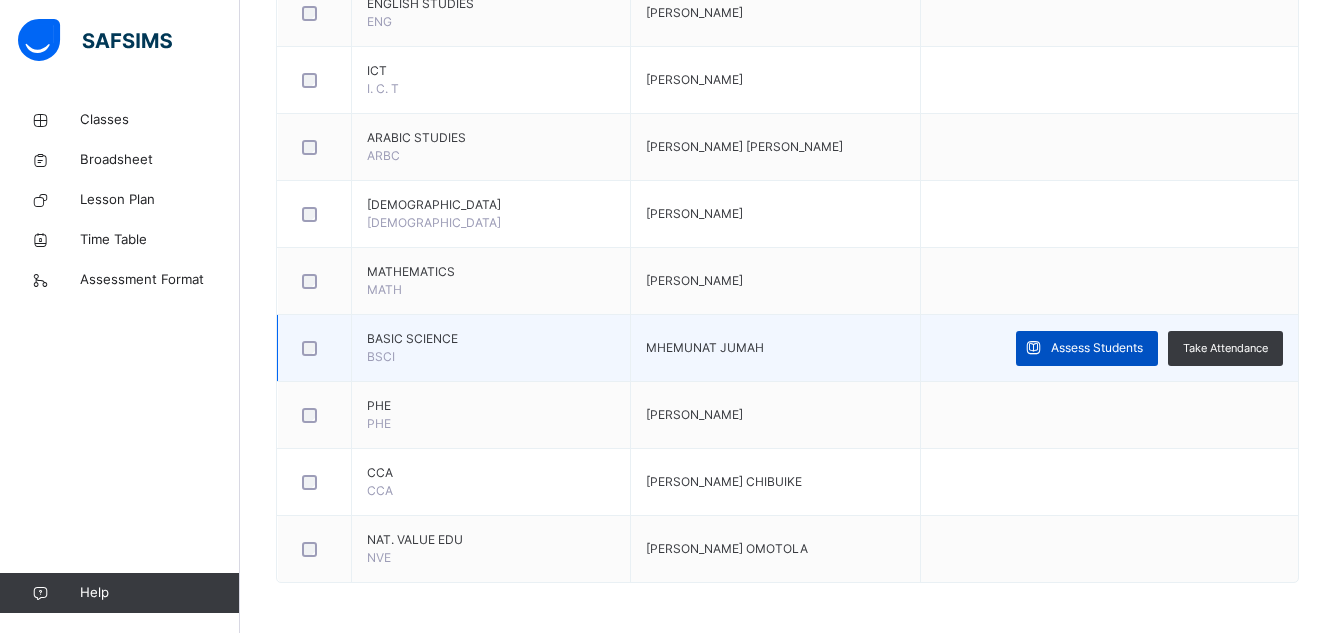 click on "Assess Students" at bounding box center [1097, 348] 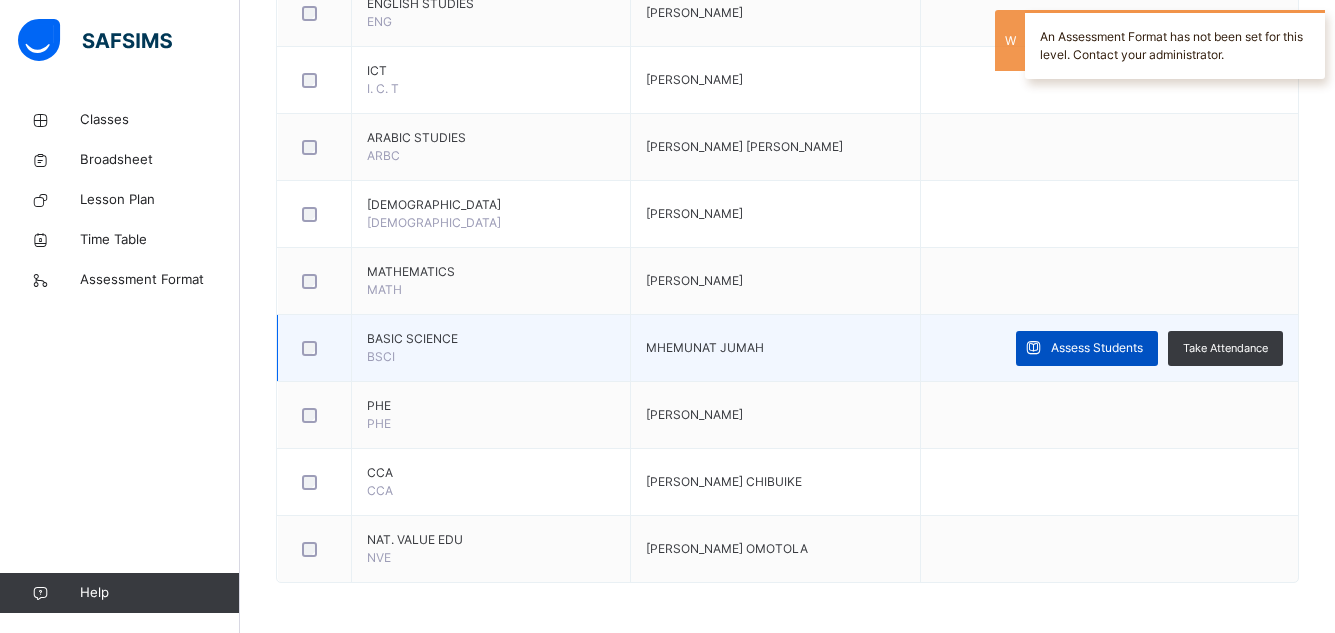 click on "Assess Students" at bounding box center [1097, 348] 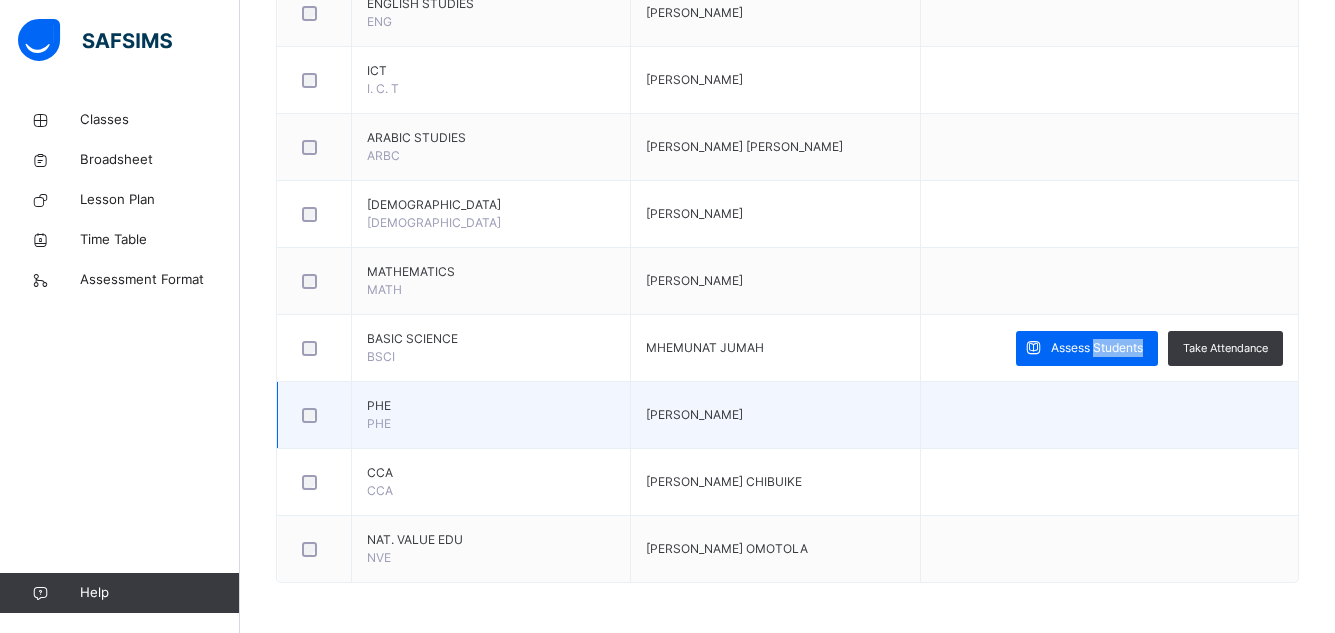 click at bounding box center (1109, 415) 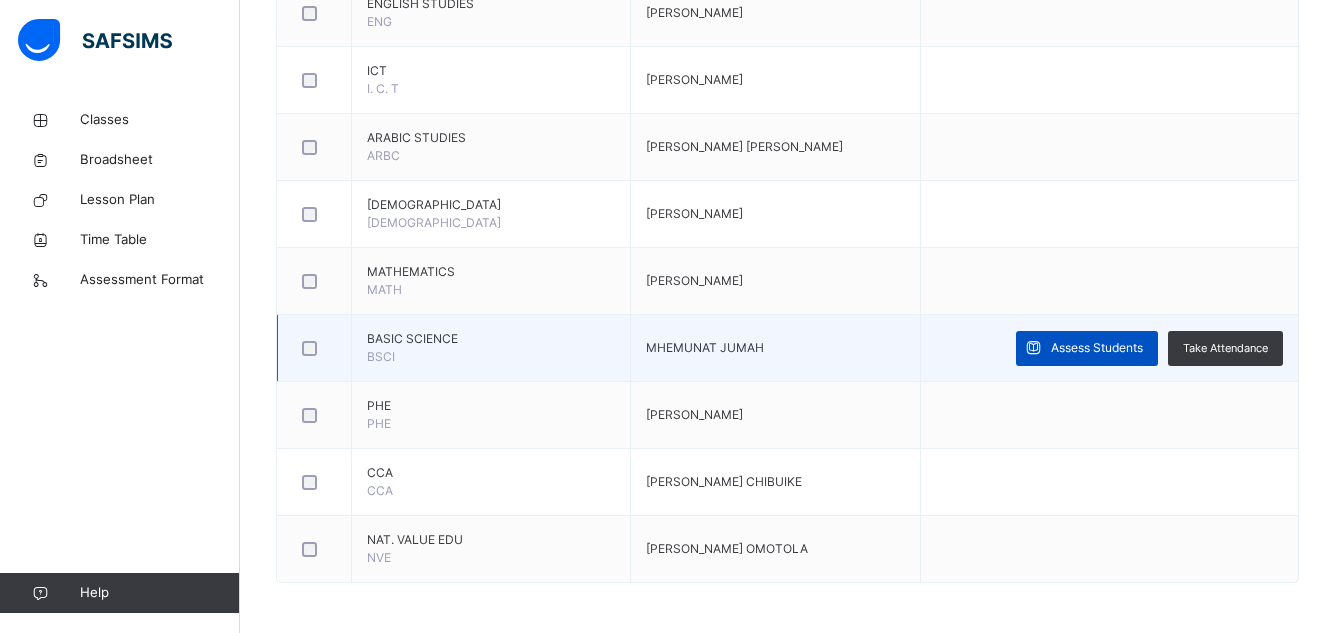 click on "Assess Students" at bounding box center (1097, 348) 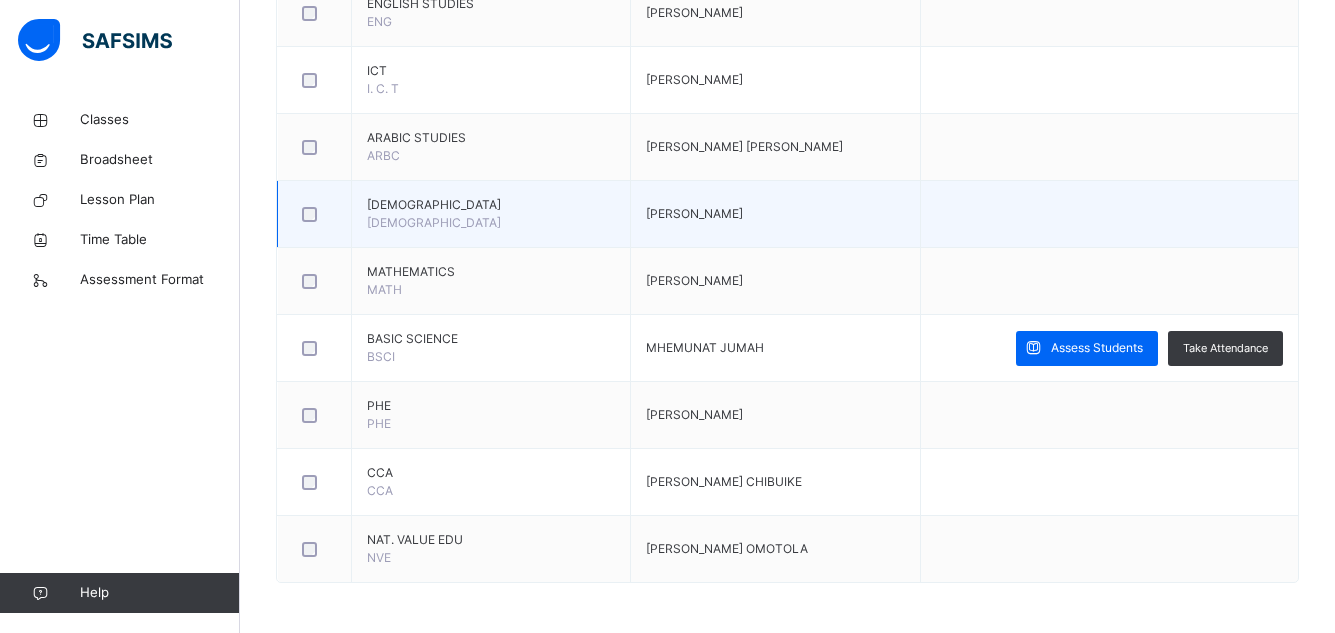 scroll, scrollTop: 558, scrollLeft: 0, axis: vertical 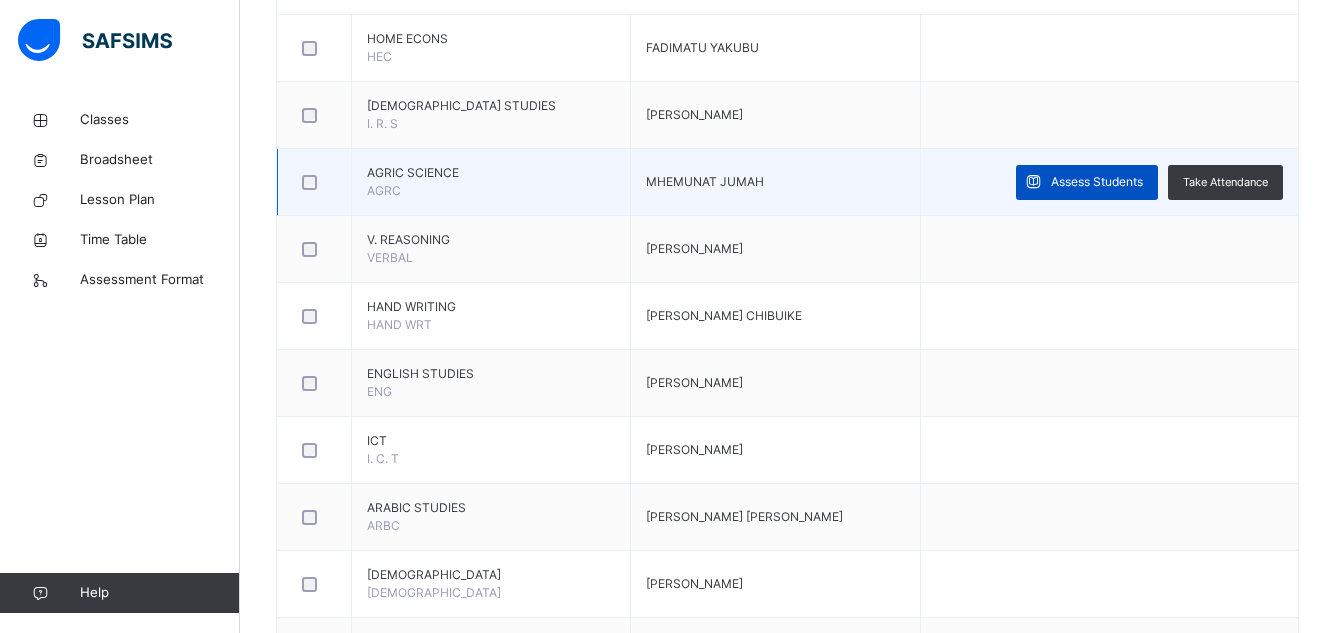 click on "Assess Students" at bounding box center (1097, 182) 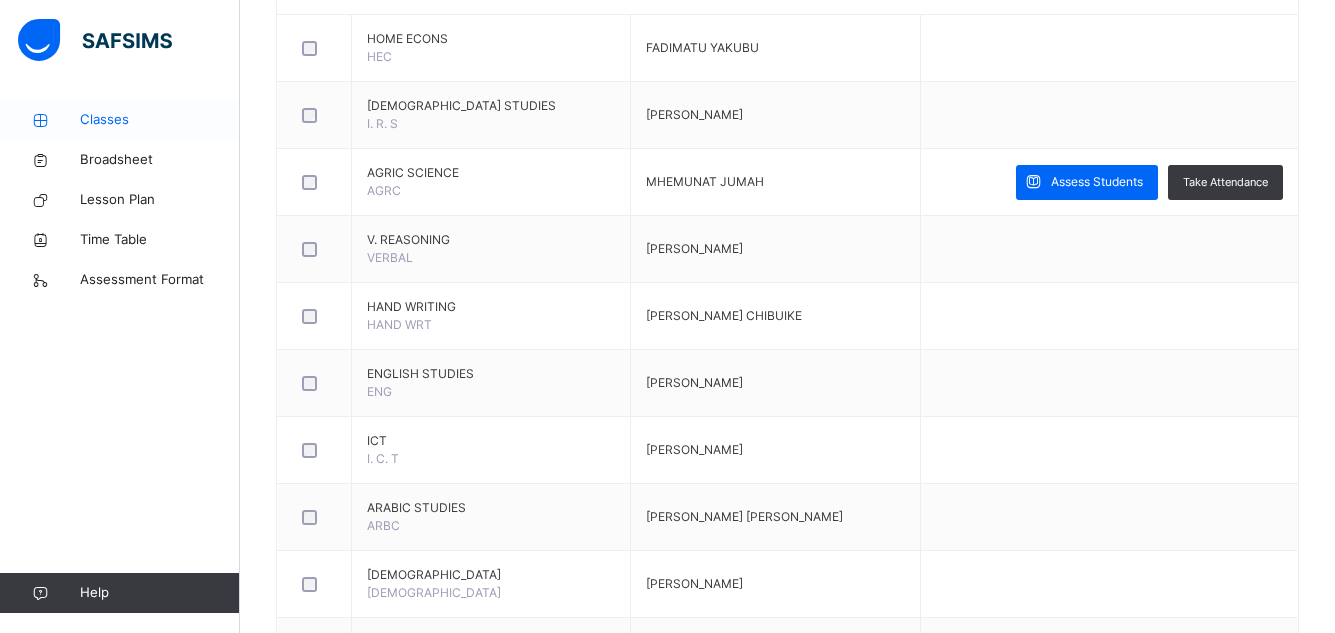 click on "Classes" at bounding box center (160, 120) 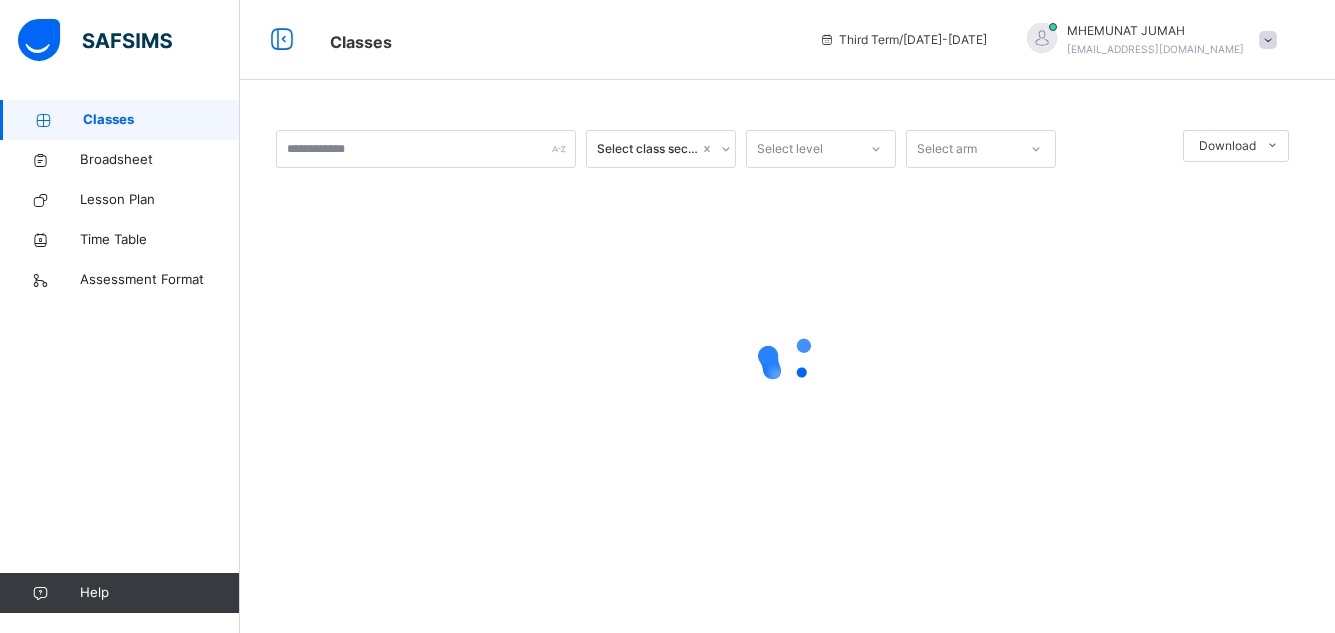 scroll, scrollTop: 0, scrollLeft: 0, axis: both 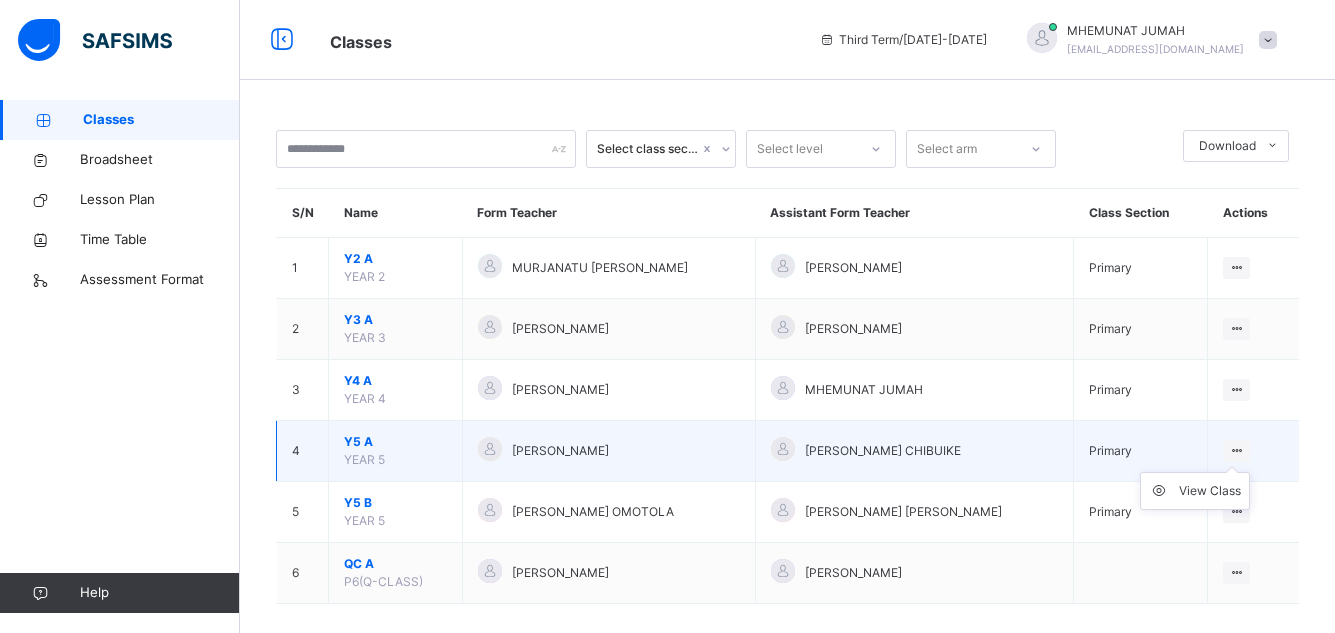 click at bounding box center (1236, 450) 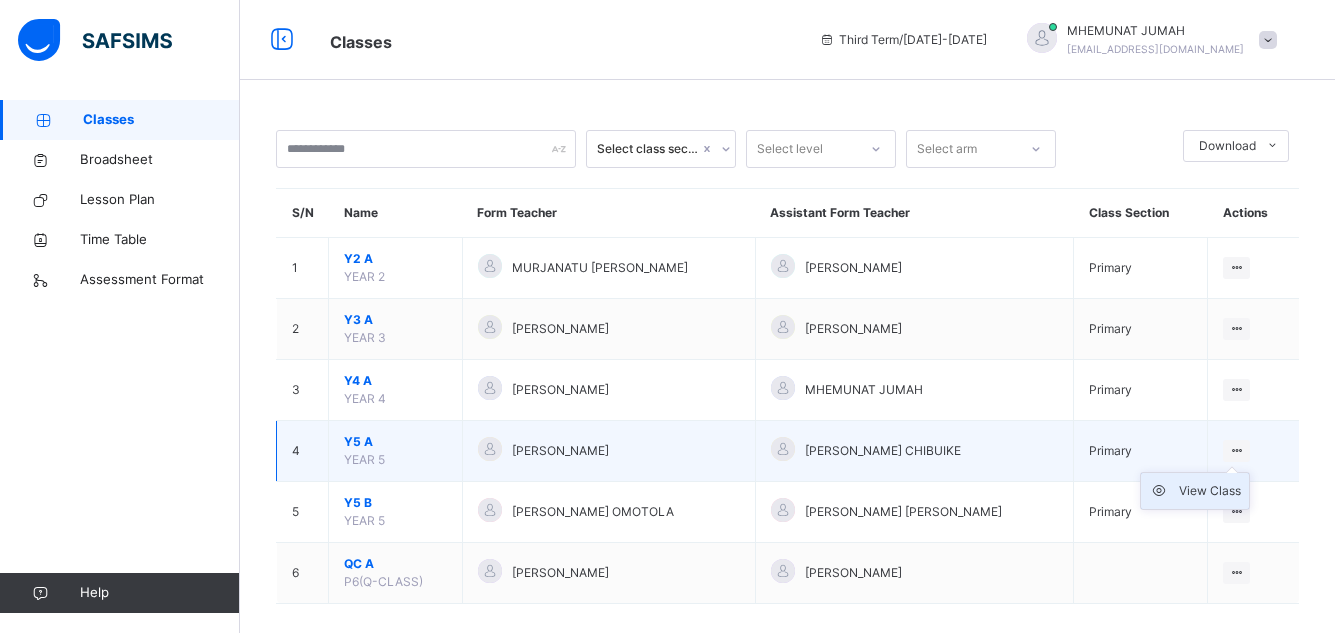 click on "View Class" at bounding box center [1210, 491] 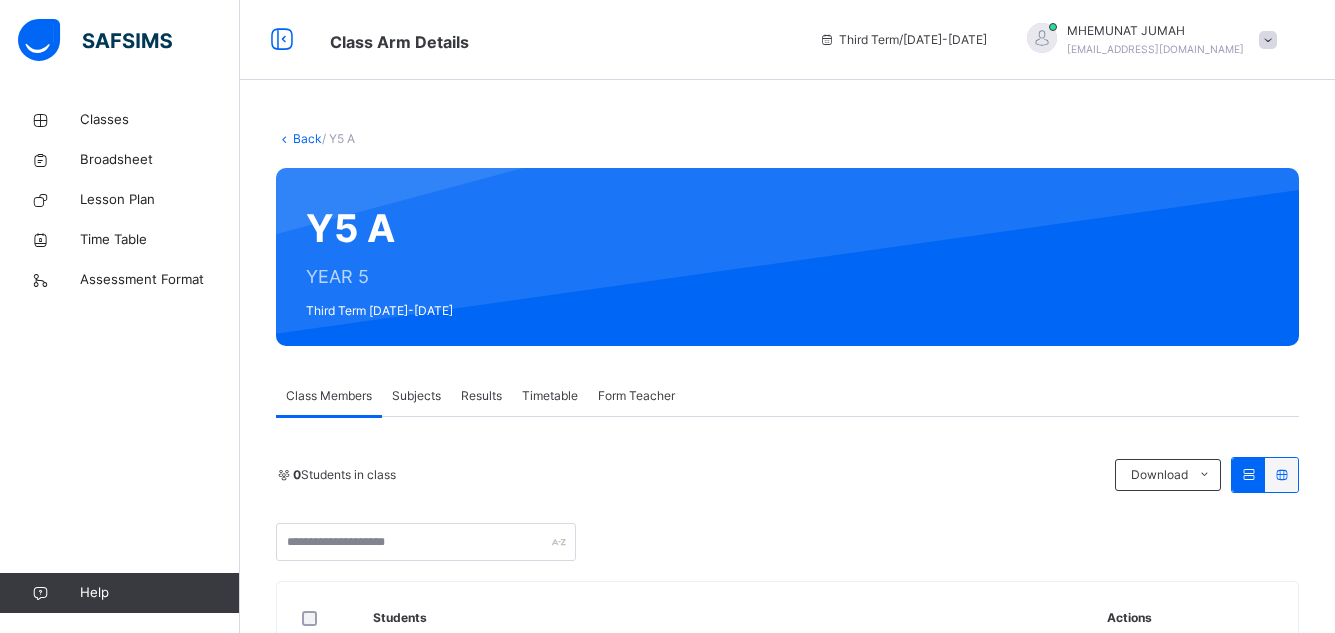 click on "Subjects" at bounding box center (416, 396) 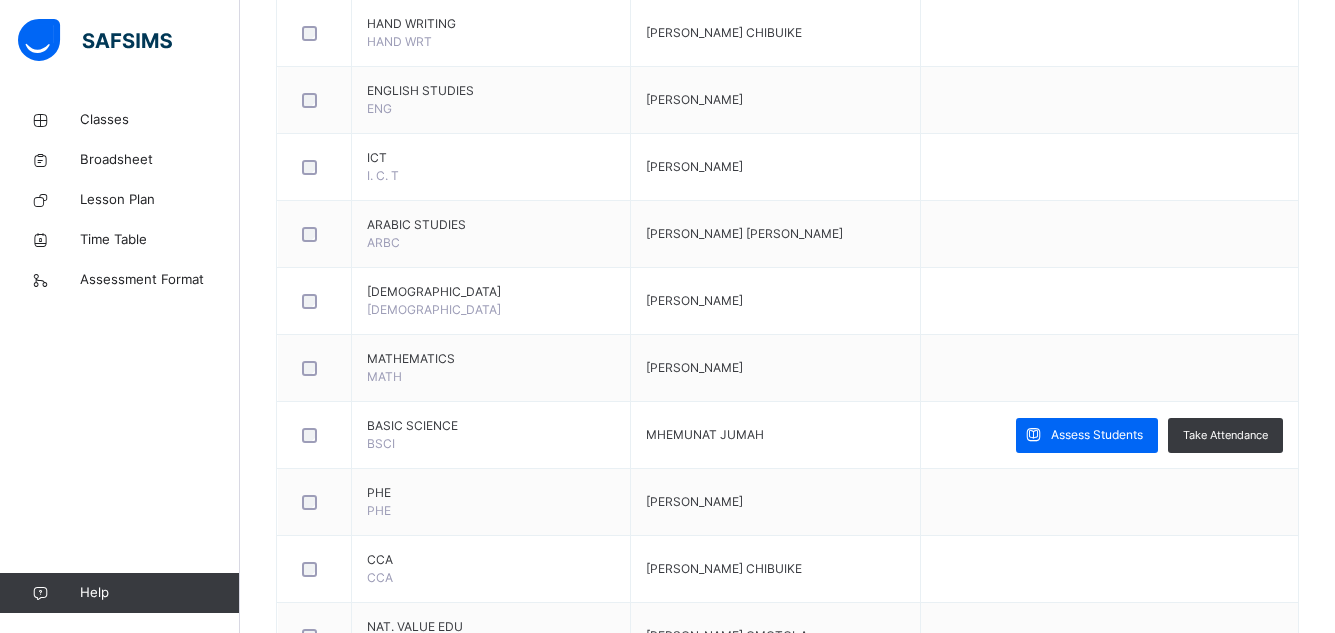 scroll, scrollTop: 847, scrollLeft: 0, axis: vertical 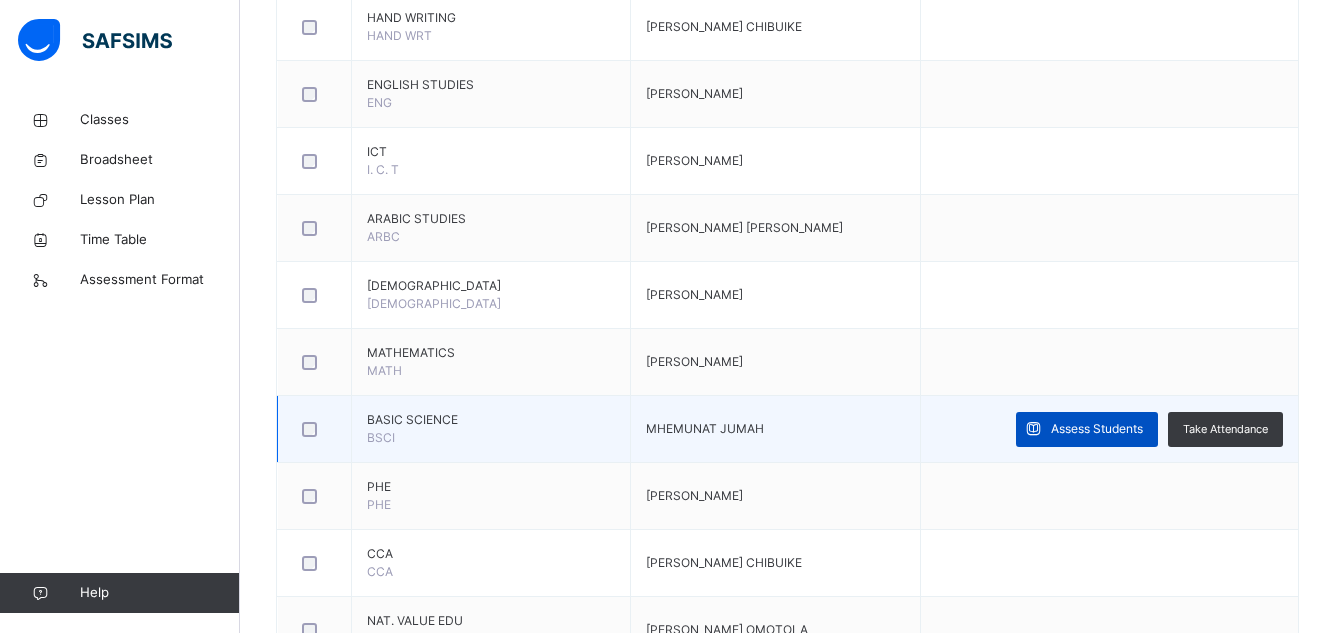 click on "Assess Students" at bounding box center [1097, 429] 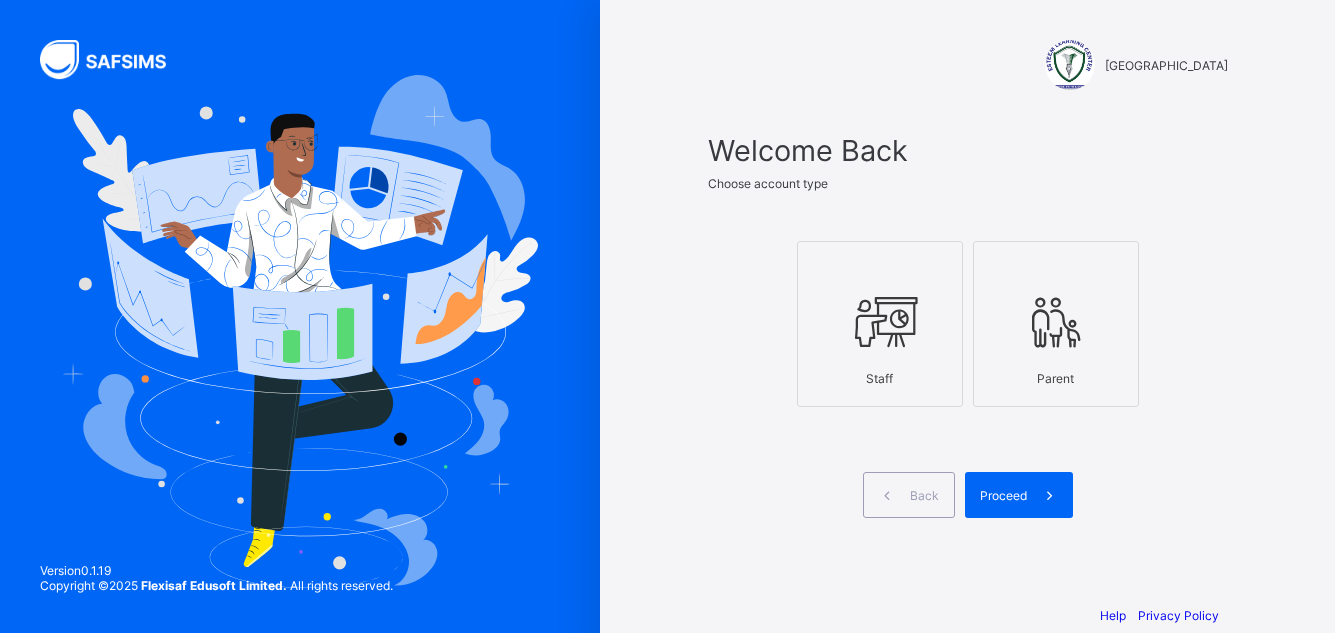 click at bounding box center [880, 322] 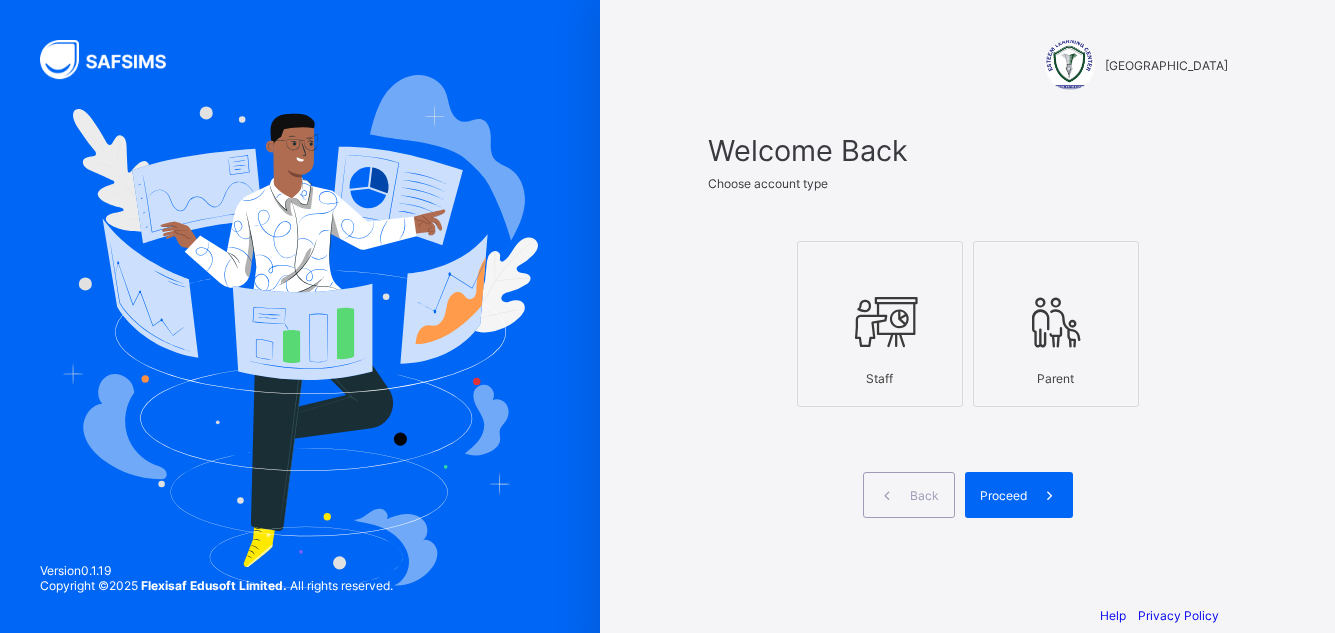 scroll, scrollTop: 0, scrollLeft: 0, axis: both 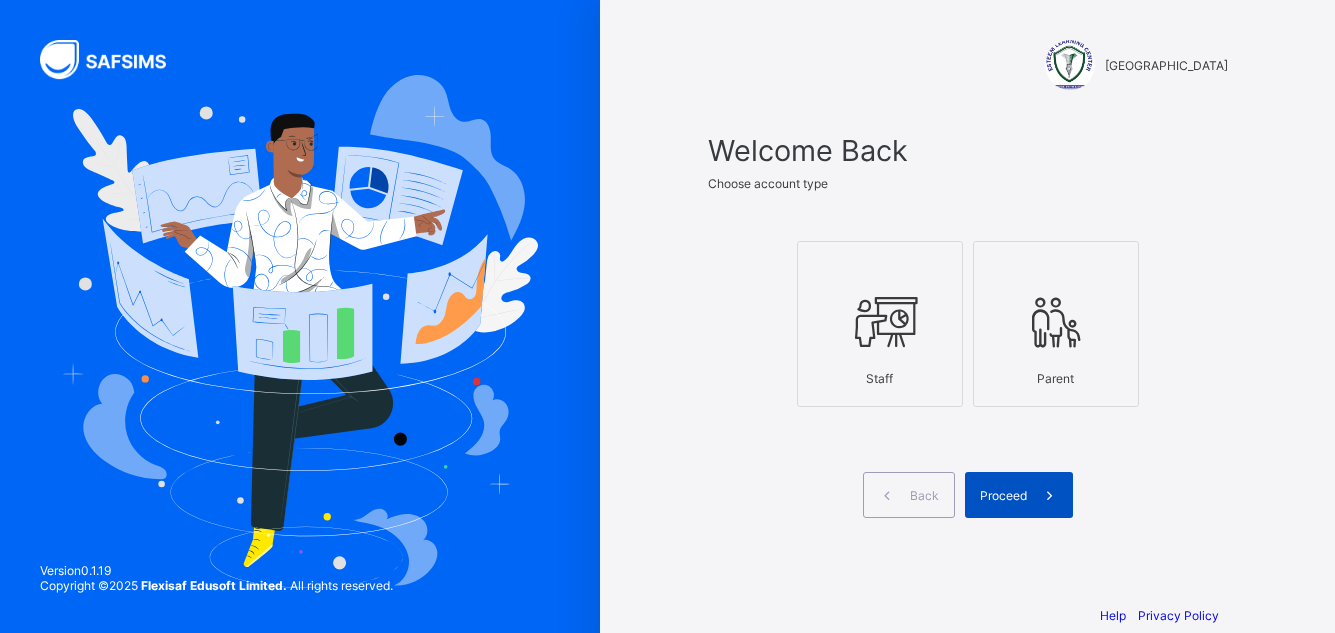 click on "Proceed" at bounding box center (1003, 495) 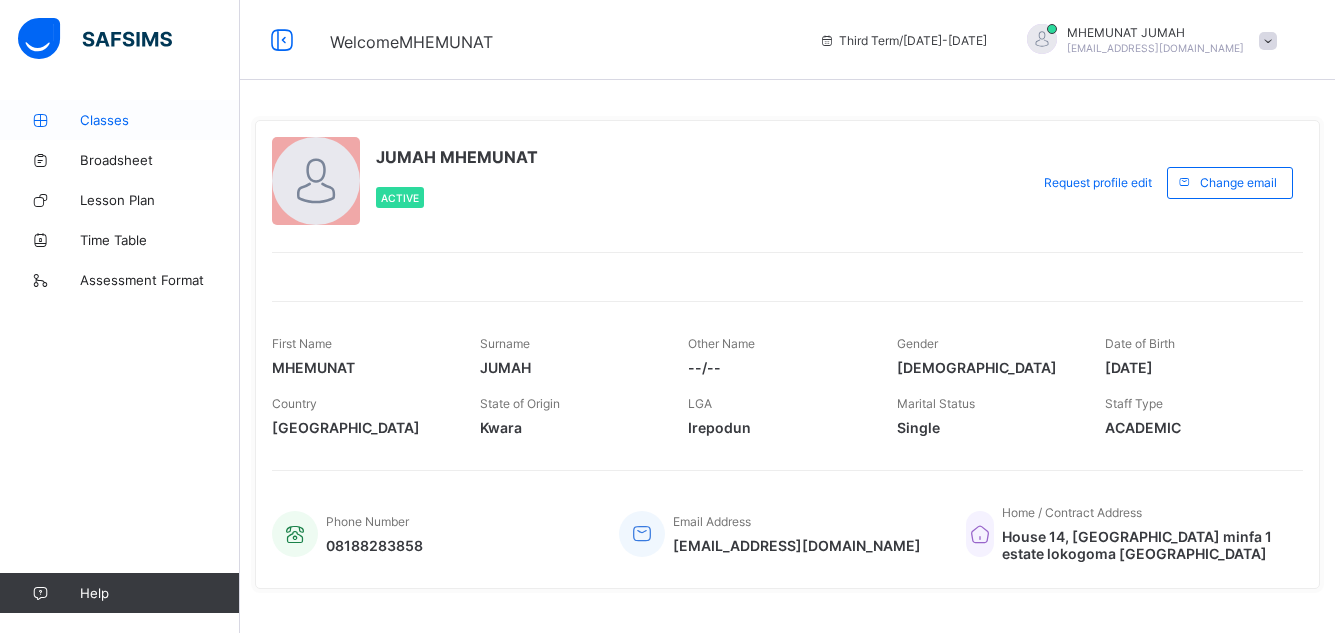 click on "Classes" at bounding box center [160, 120] 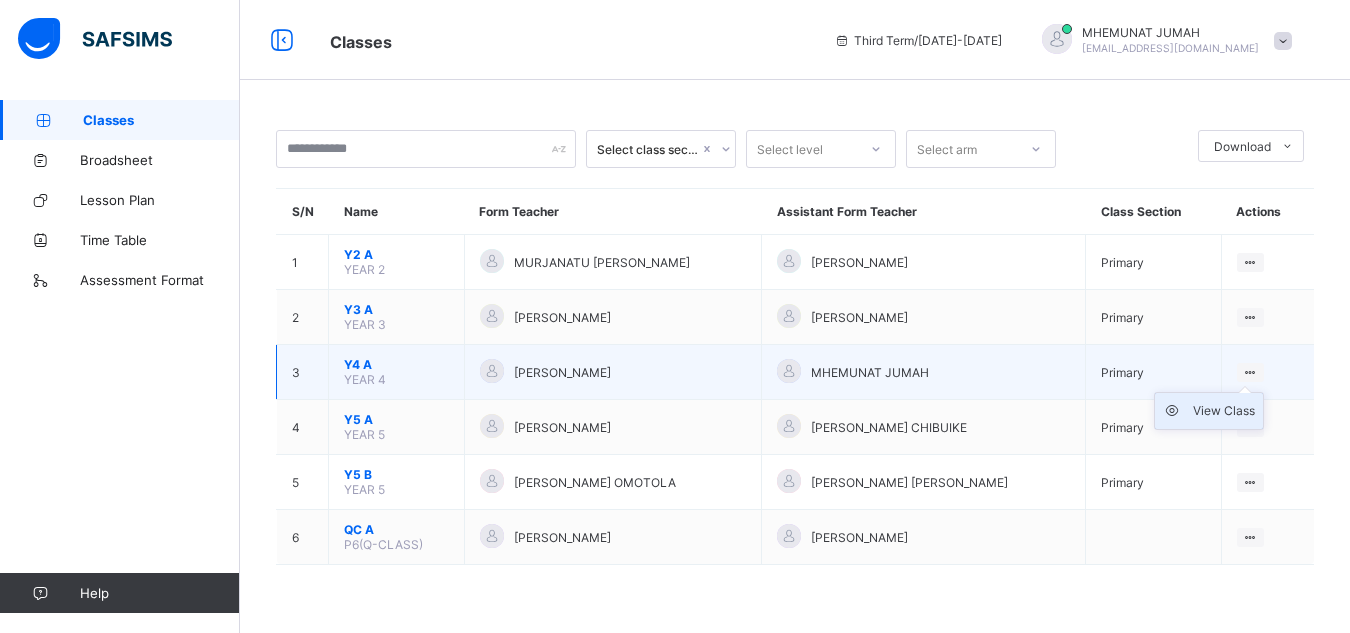 click at bounding box center [1250, 372] 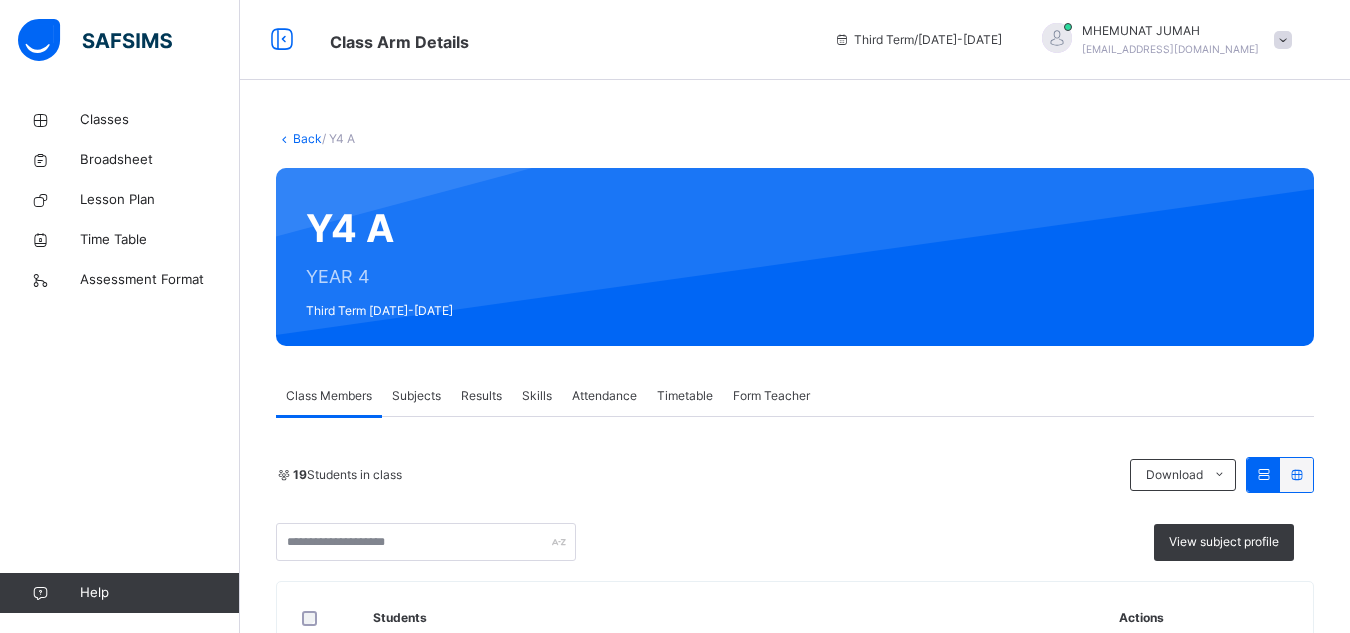 click on "Subjects" at bounding box center [416, 396] 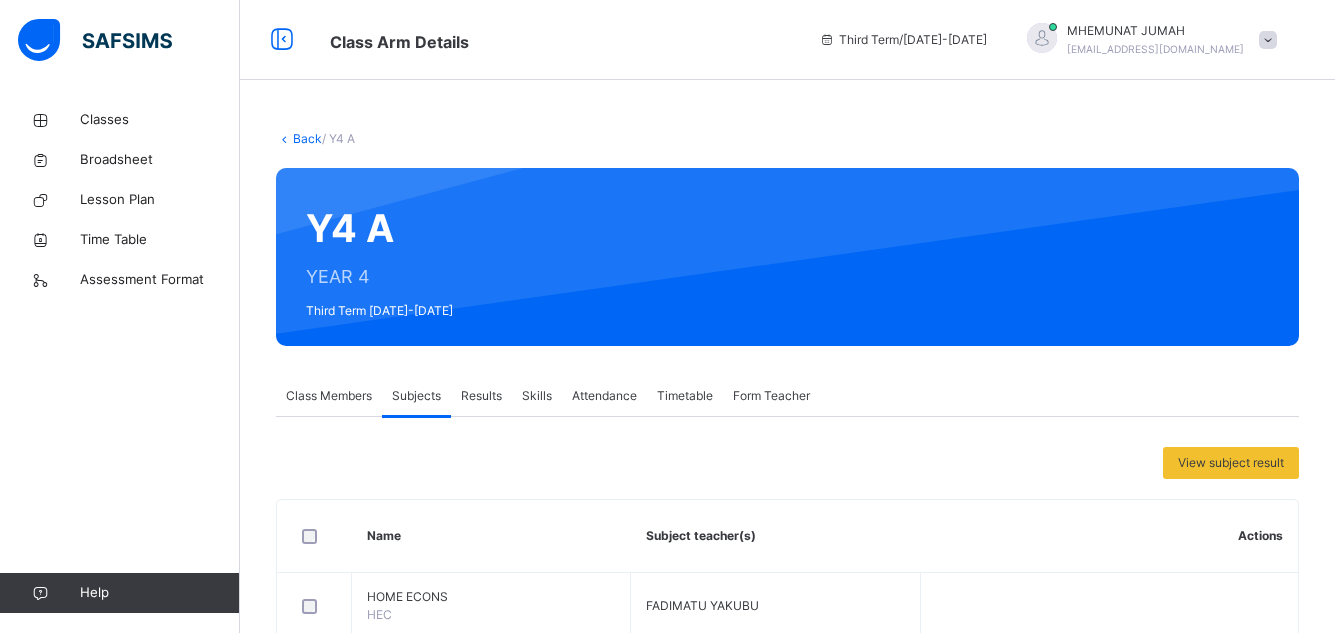 click on "Subjects" at bounding box center [416, 396] 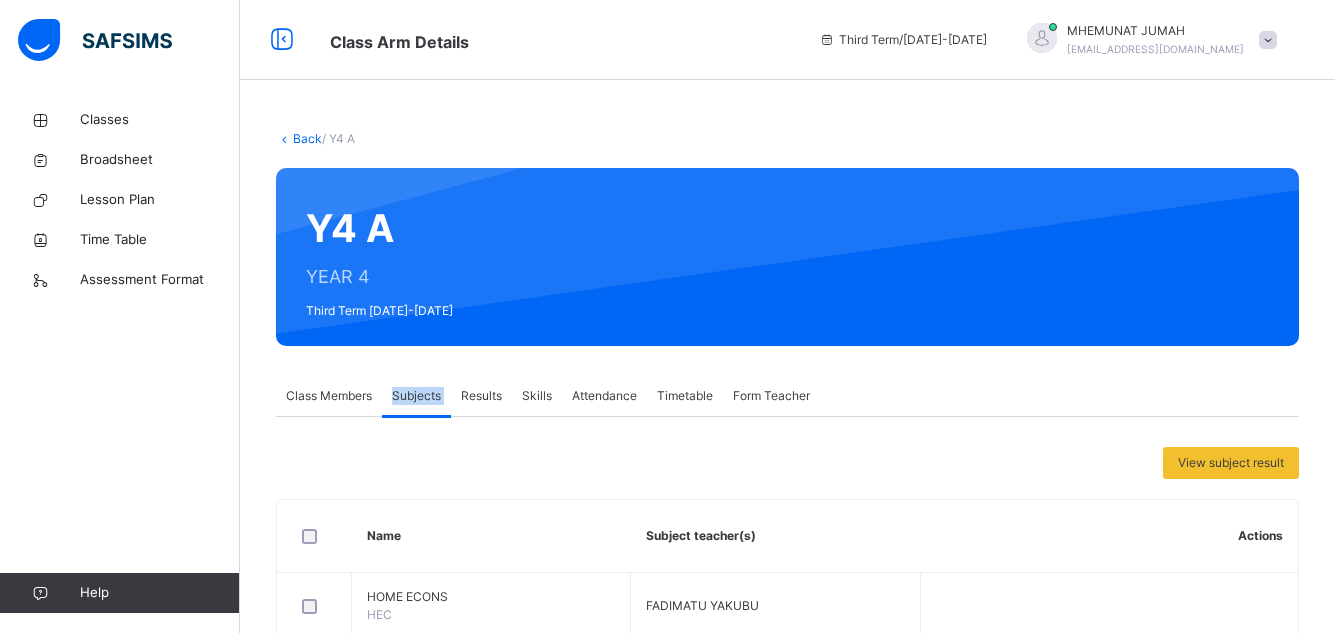 click on "Results" at bounding box center (481, 396) 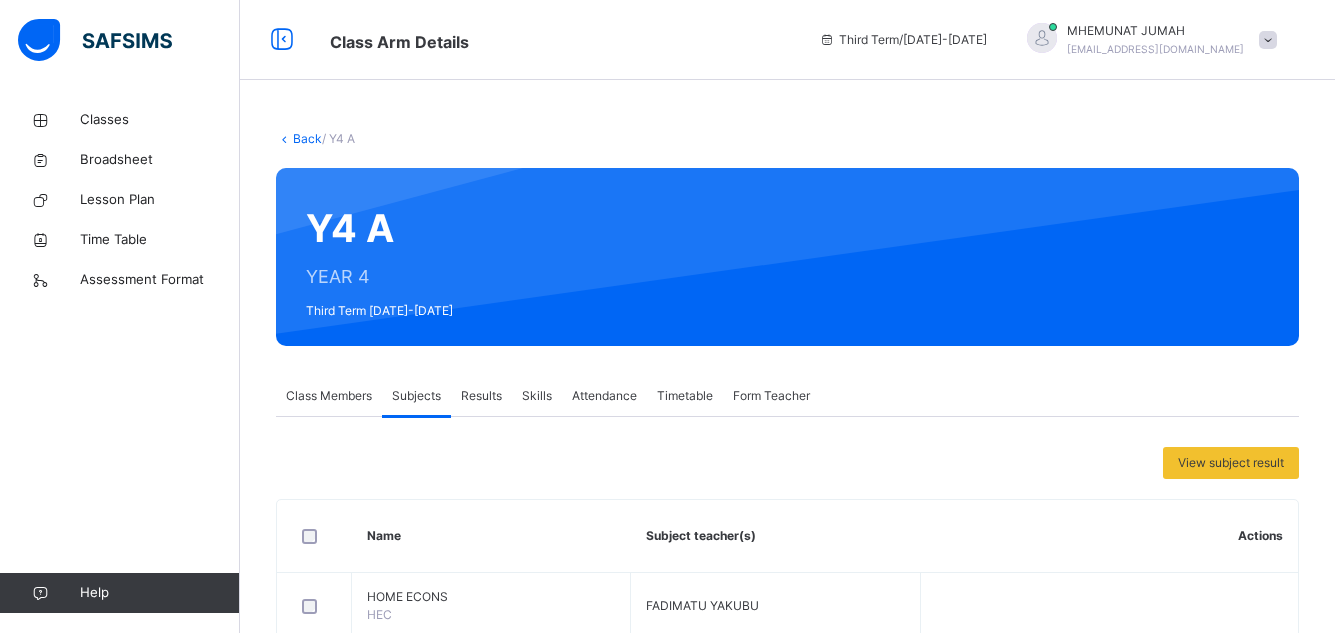click on "Subjects" at bounding box center [416, 396] 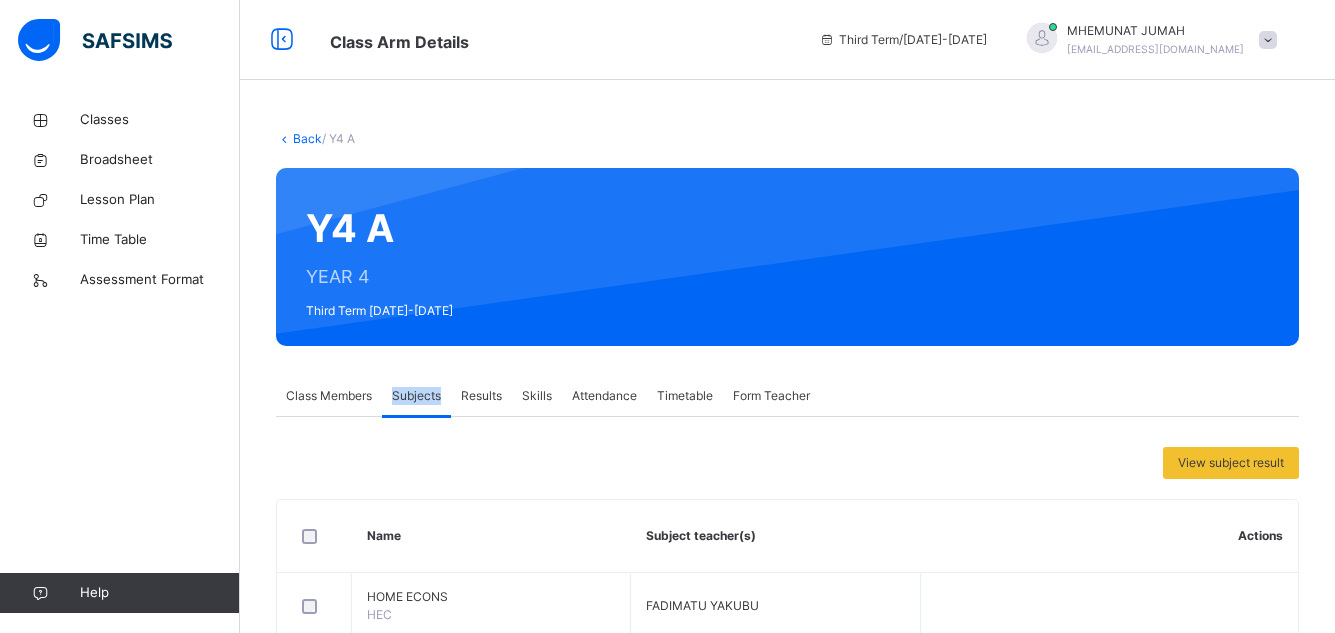 click on "Subjects" at bounding box center [416, 396] 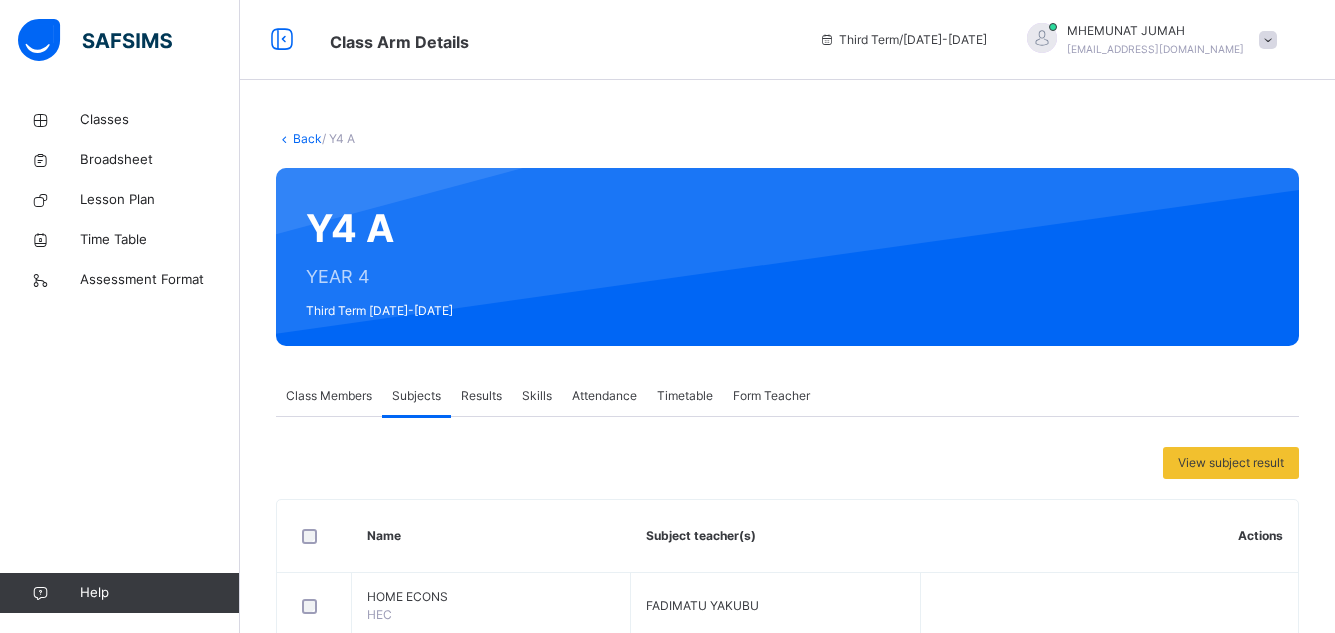 click on "Skills" at bounding box center (537, 396) 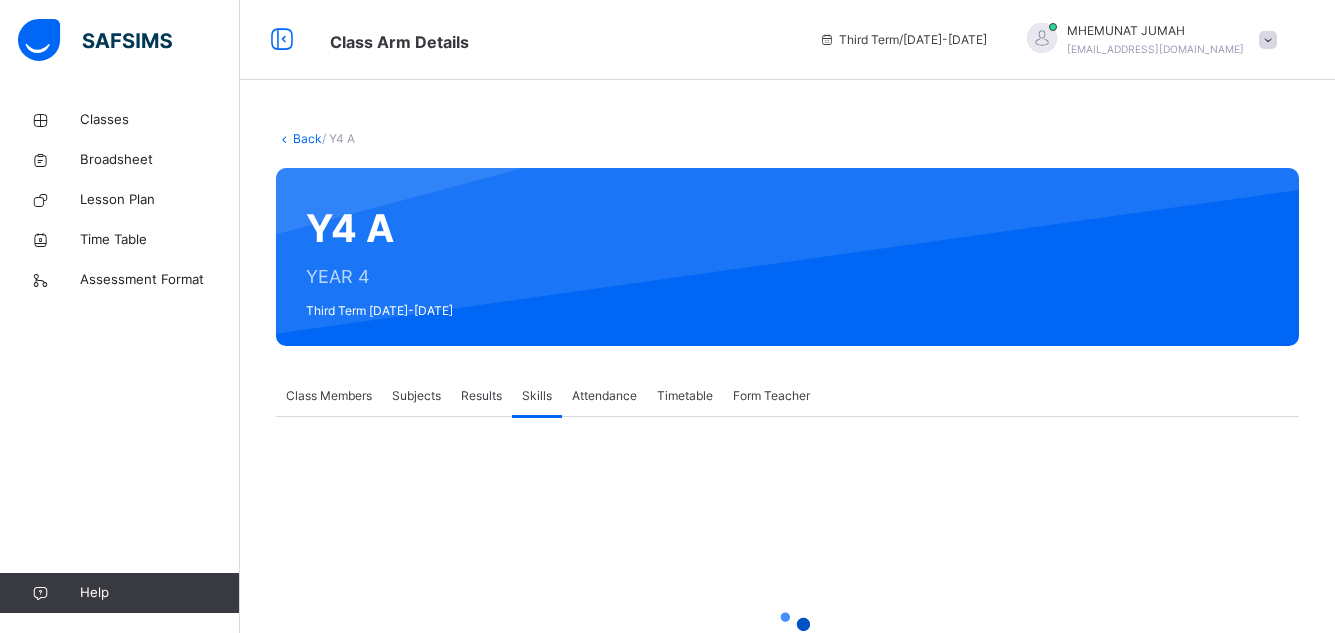 click on "Subjects" at bounding box center [416, 396] 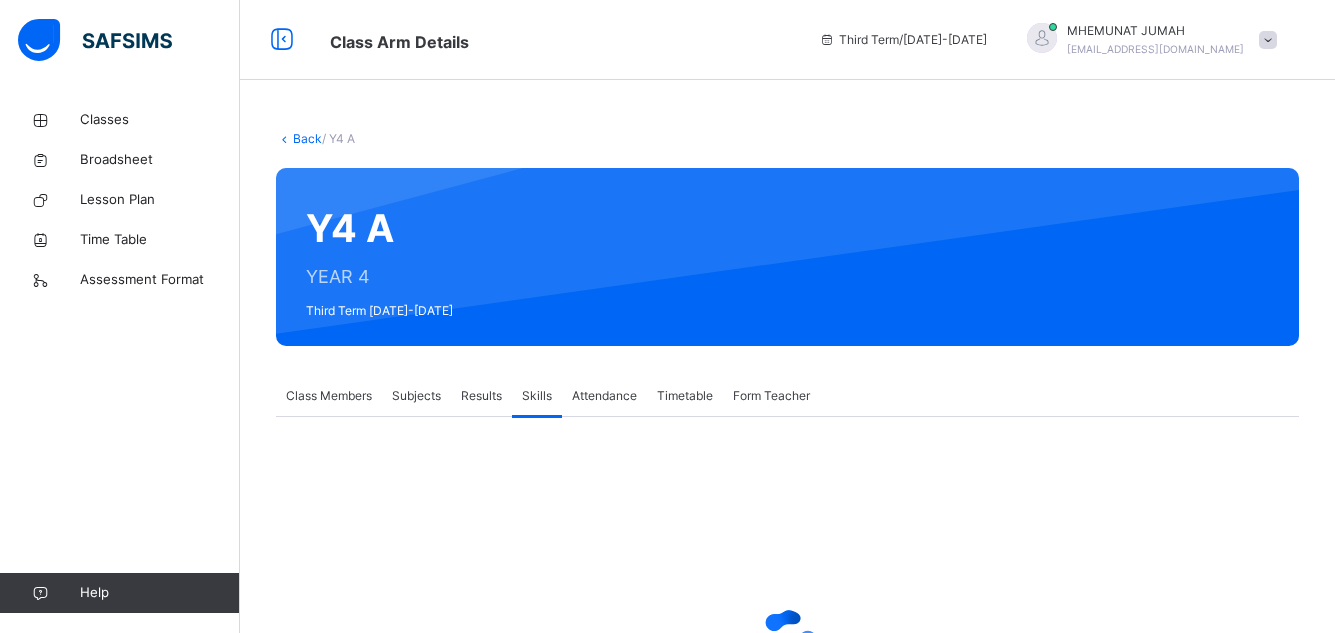 click on "Subjects" at bounding box center (416, 396) 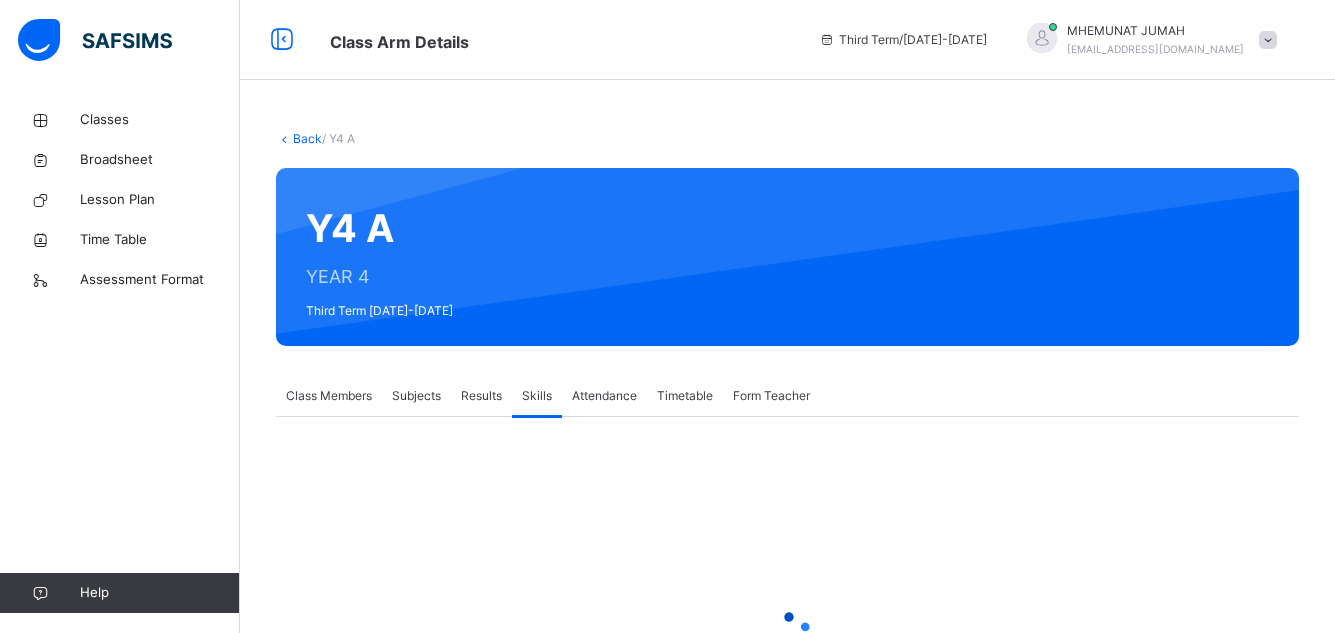 click on "Subjects" at bounding box center [416, 396] 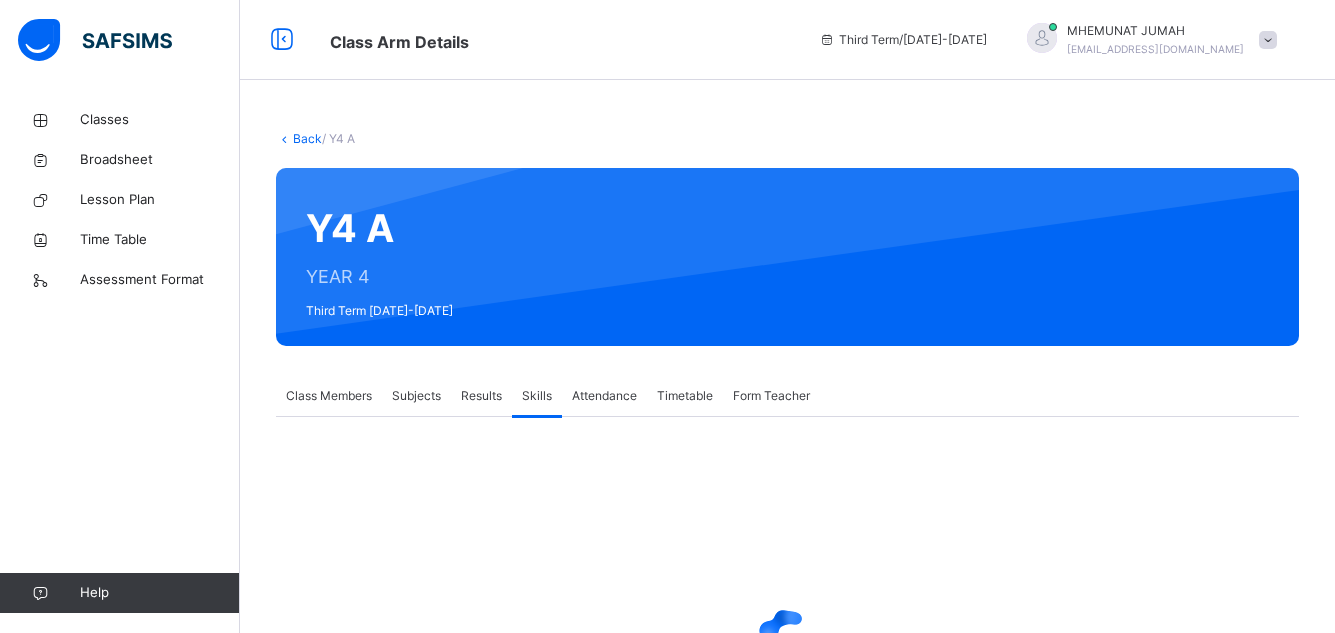 click on "Subjects" at bounding box center (416, 396) 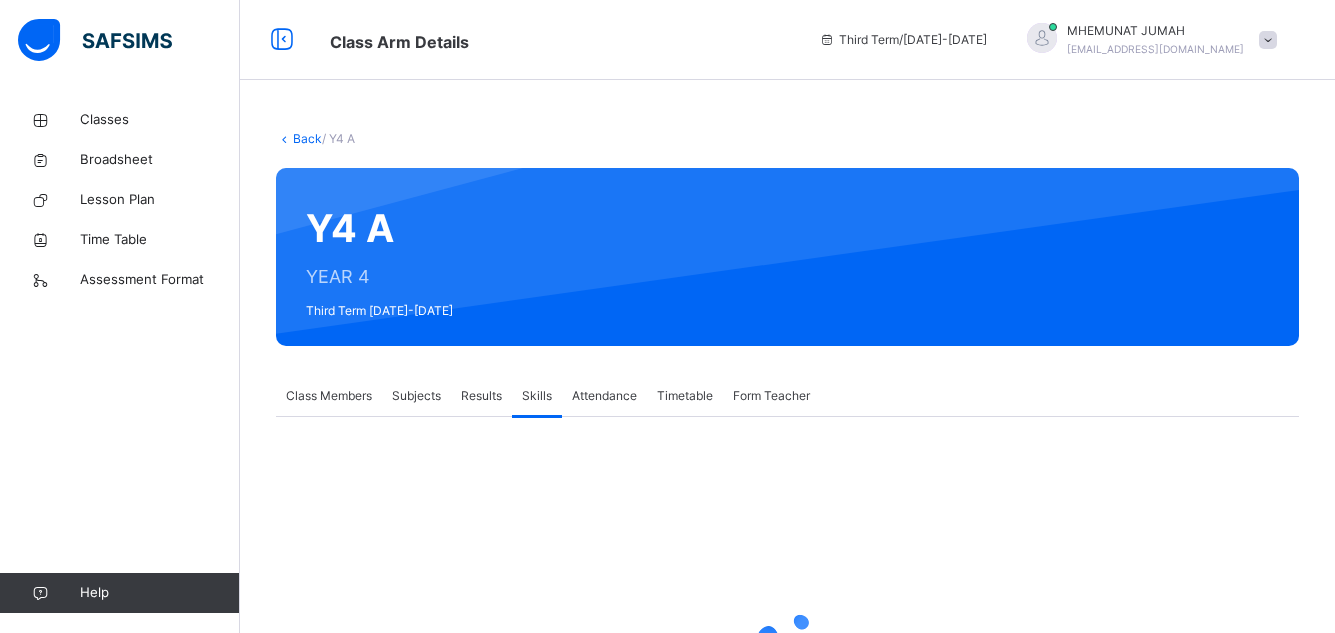 click on "Subjects" at bounding box center [416, 396] 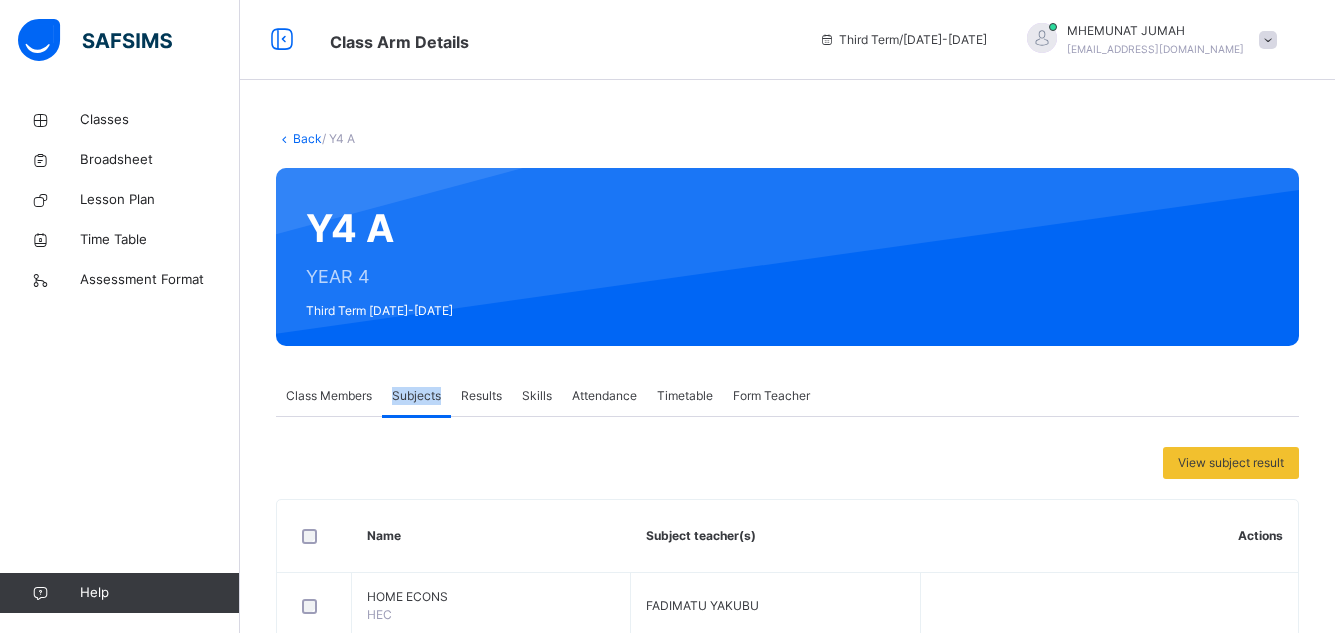 click on "Y4 A YEAR 4 Third Term 2024-2025" at bounding box center (787, 257) 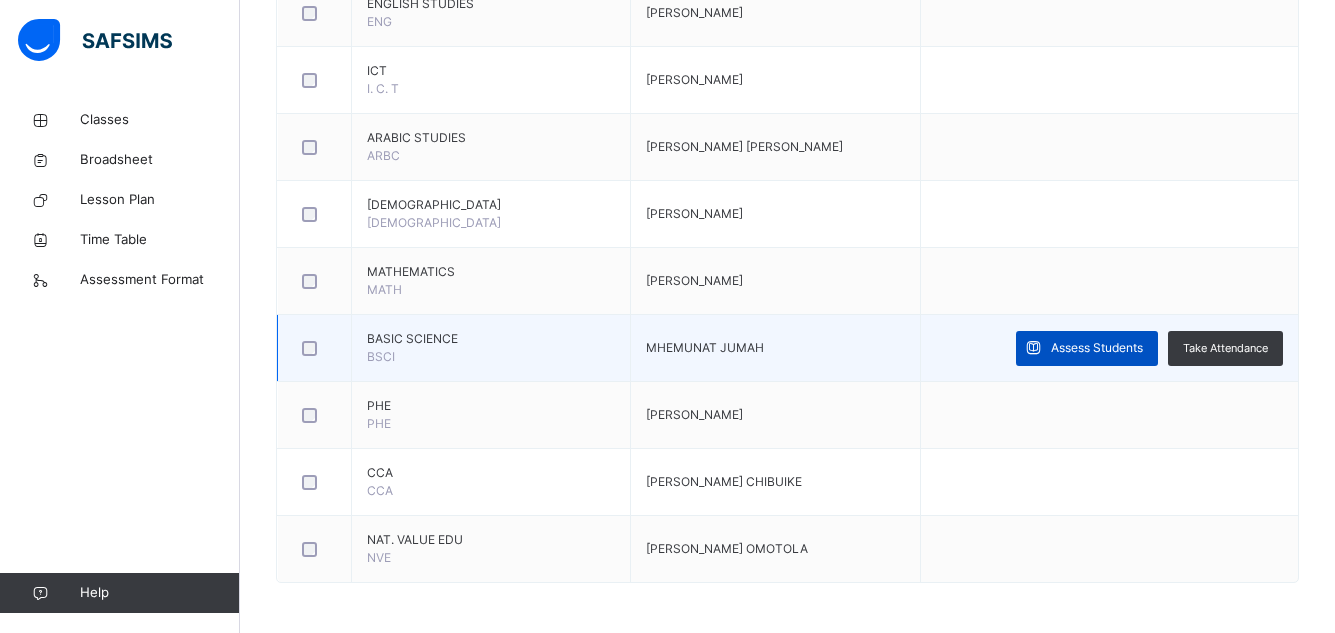 click on "Assess Students" at bounding box center (1097, 348) 